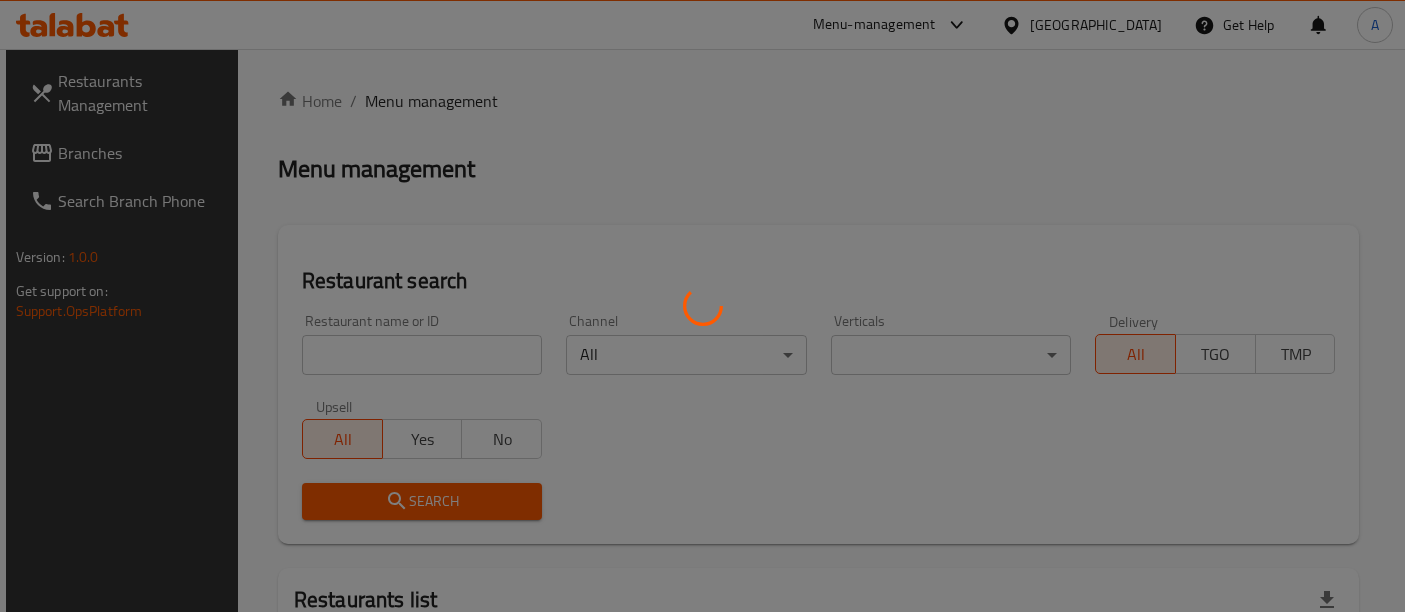 scroll, scrollTop: 0, scrollLeft: 0, axis: both 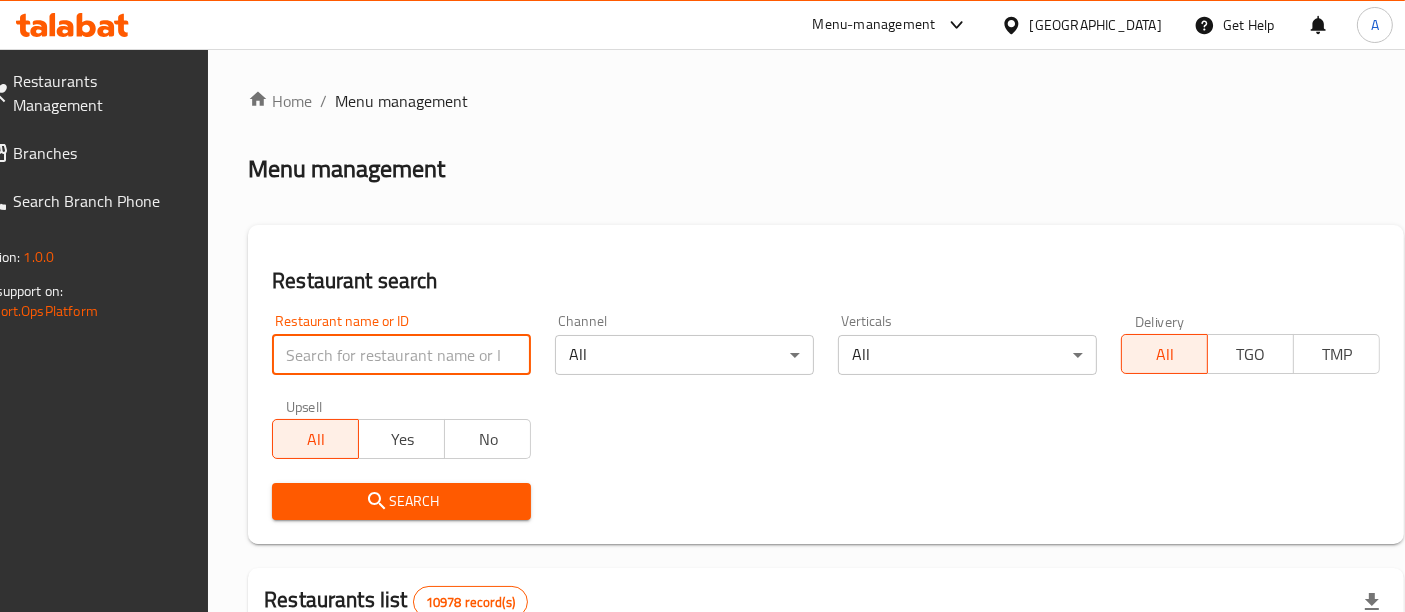 click at bounding box center [401, 355] 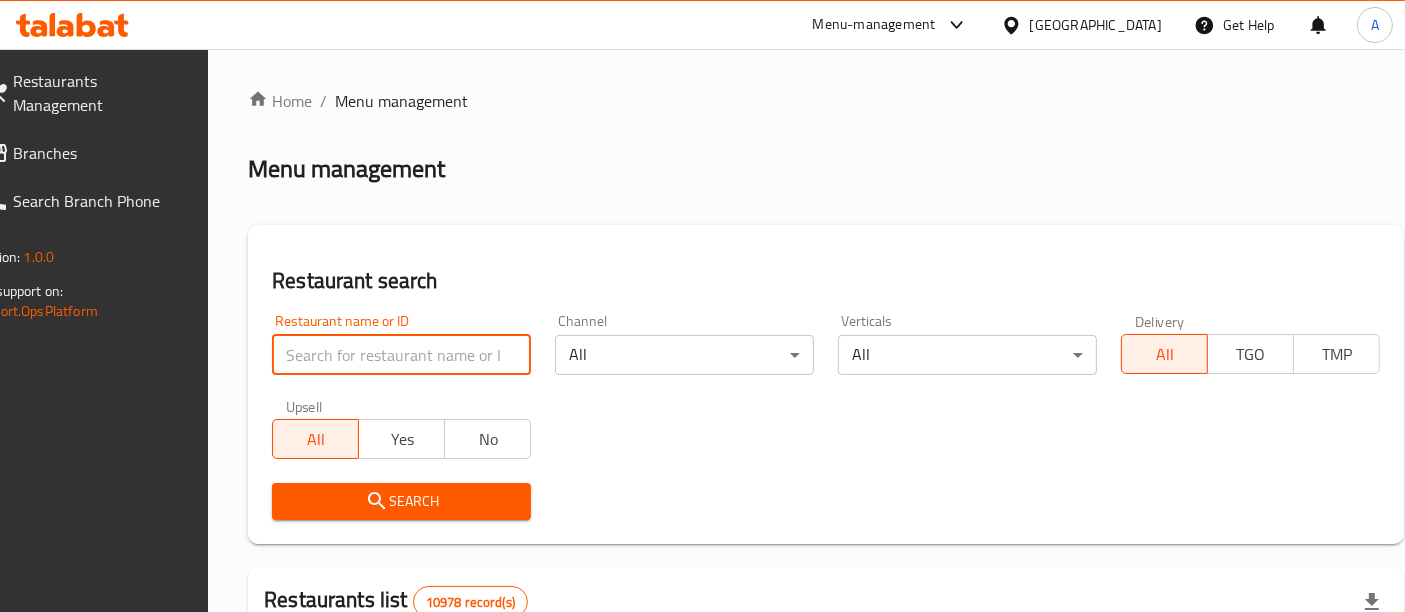 paste on "687885" 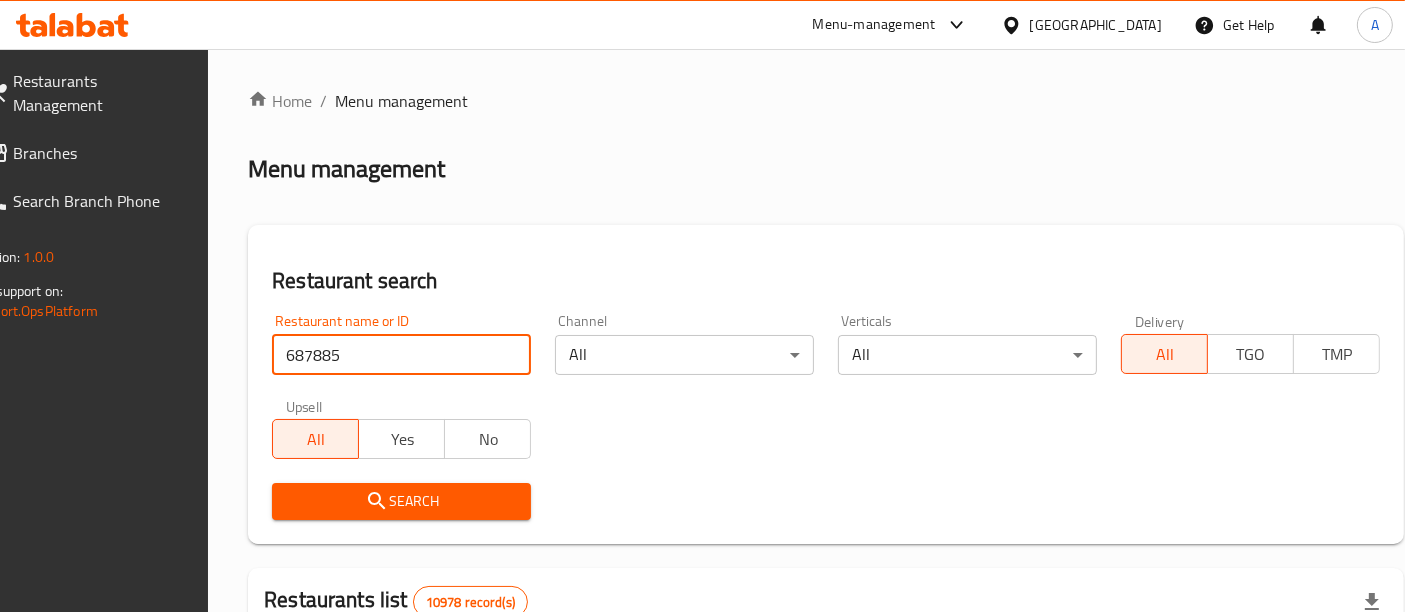 type on "687885" 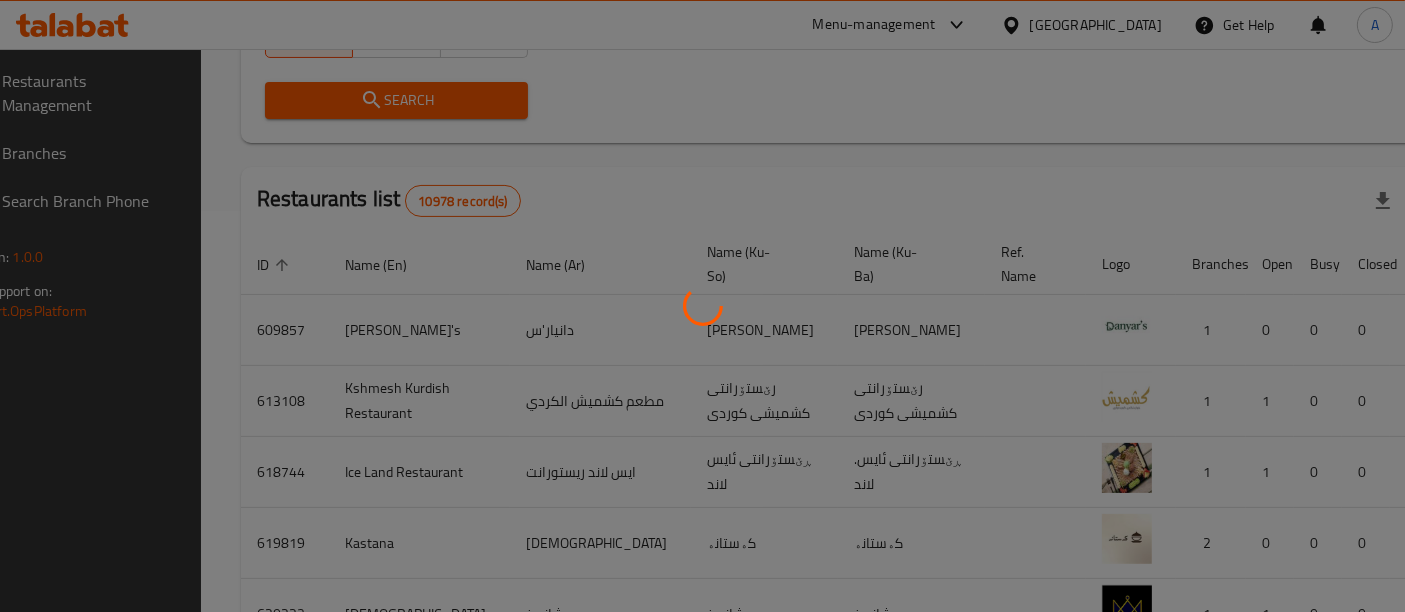 scroll, scrollTop: 303, scrollLeft: 0, axis: vertical 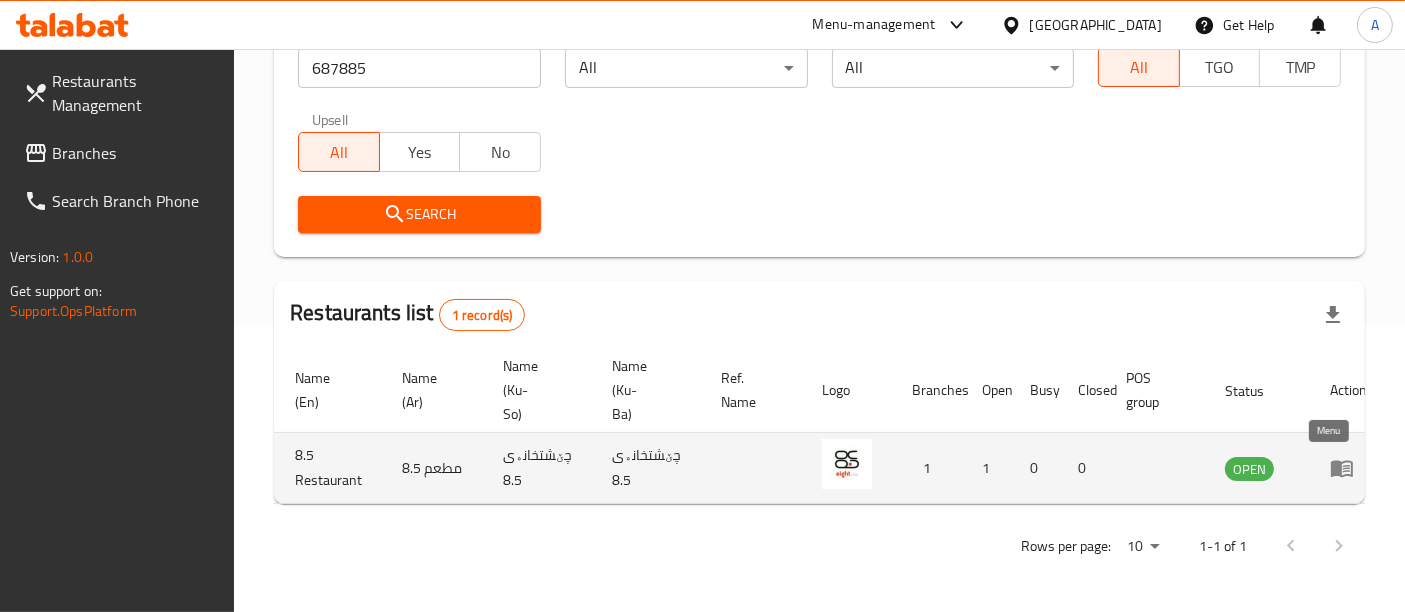 click 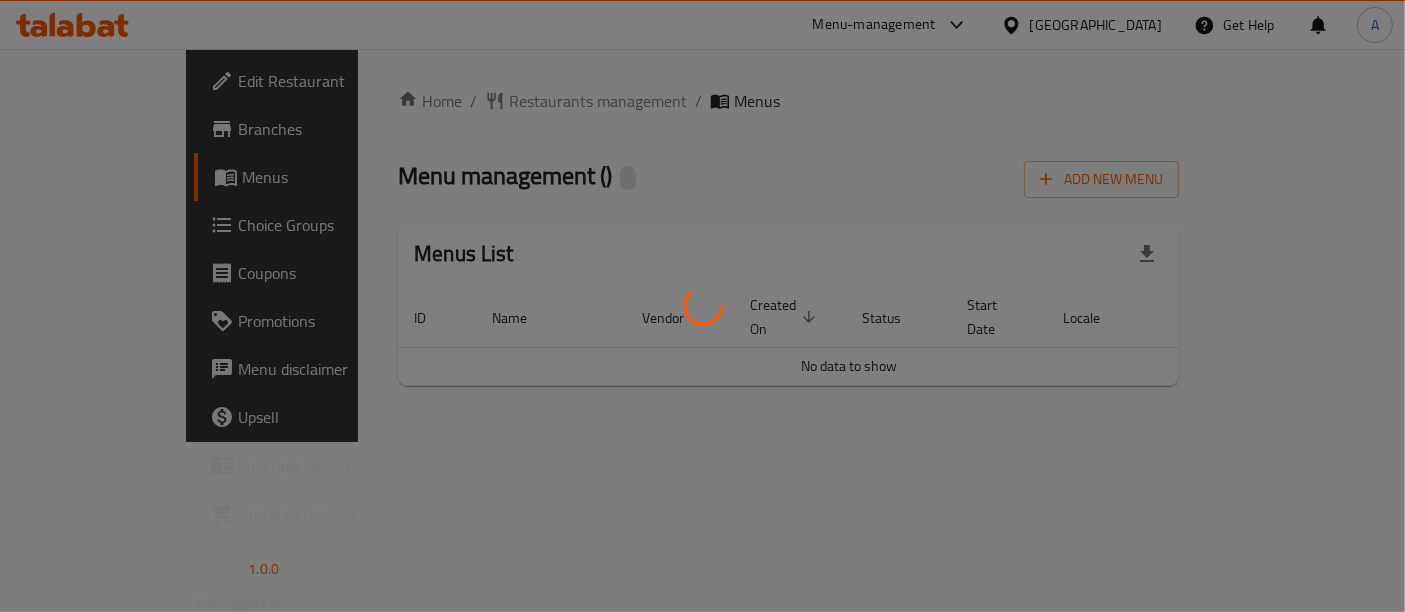 scroll, scrollTop: 0, scrollLeft: 0, axis: both 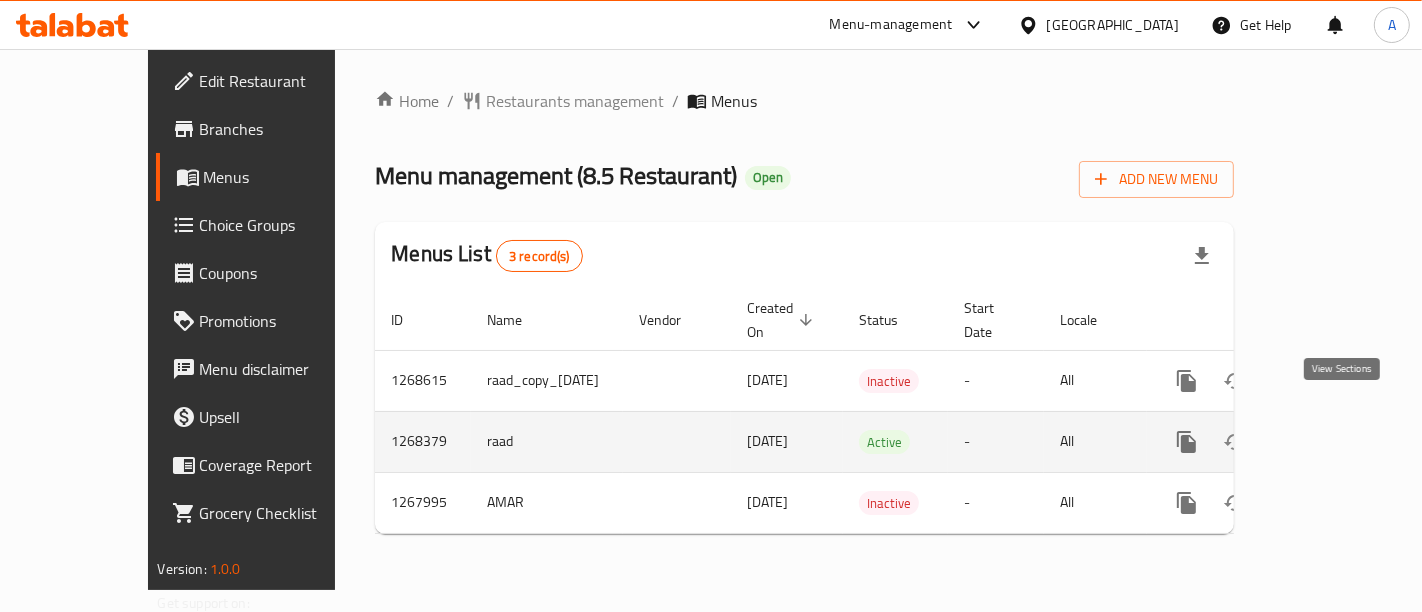 click 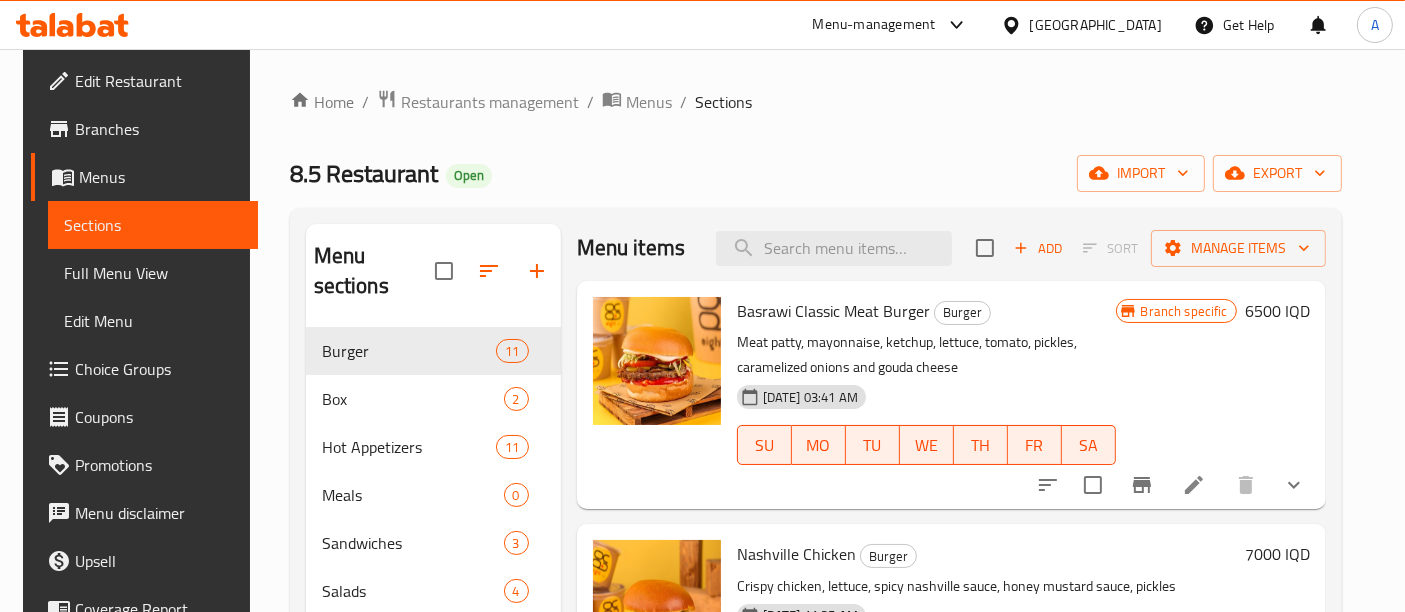 scroll, scrollTop: 10, scrollLeft: 0, axis: vertical 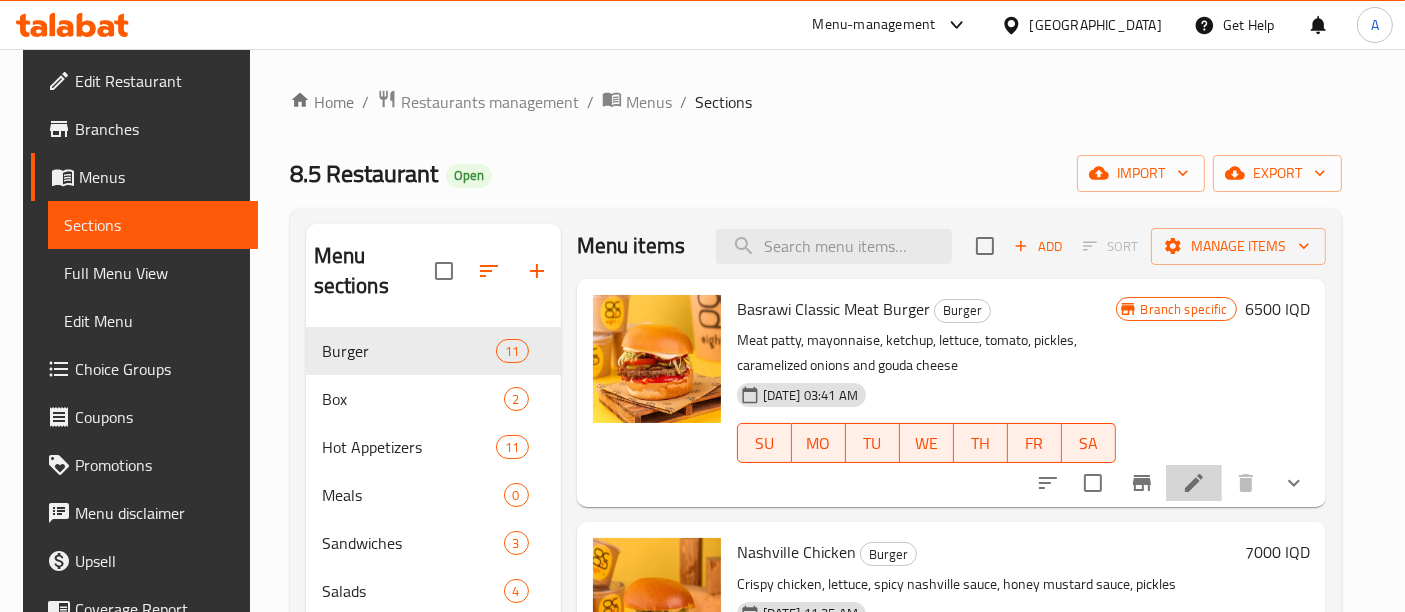 click at bounding box center [1194, 483] 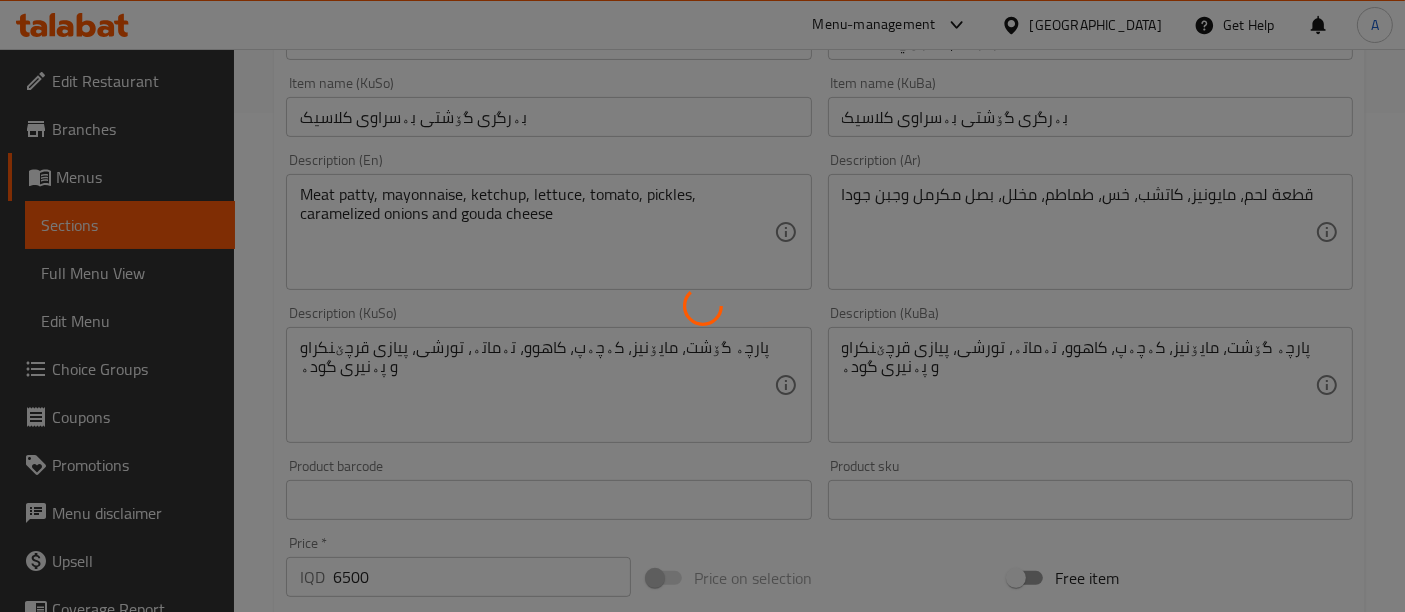 type on "اجعلها وجبة:" 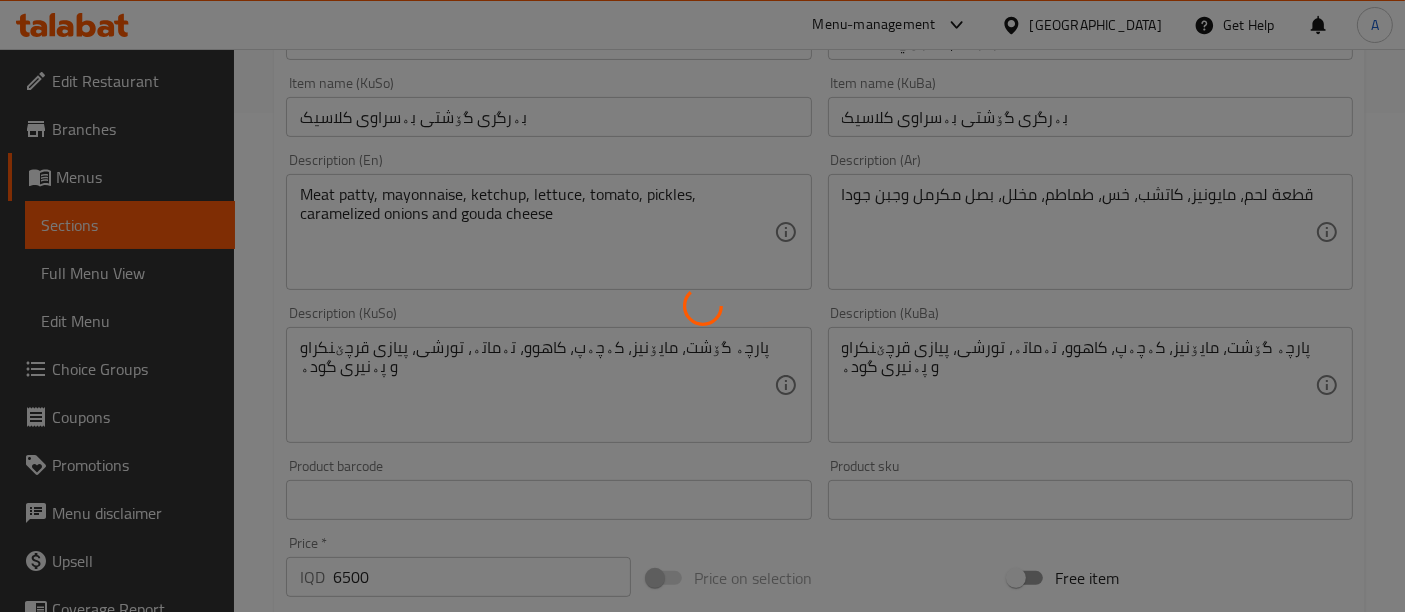 type on "بيکە بە ژەم:" 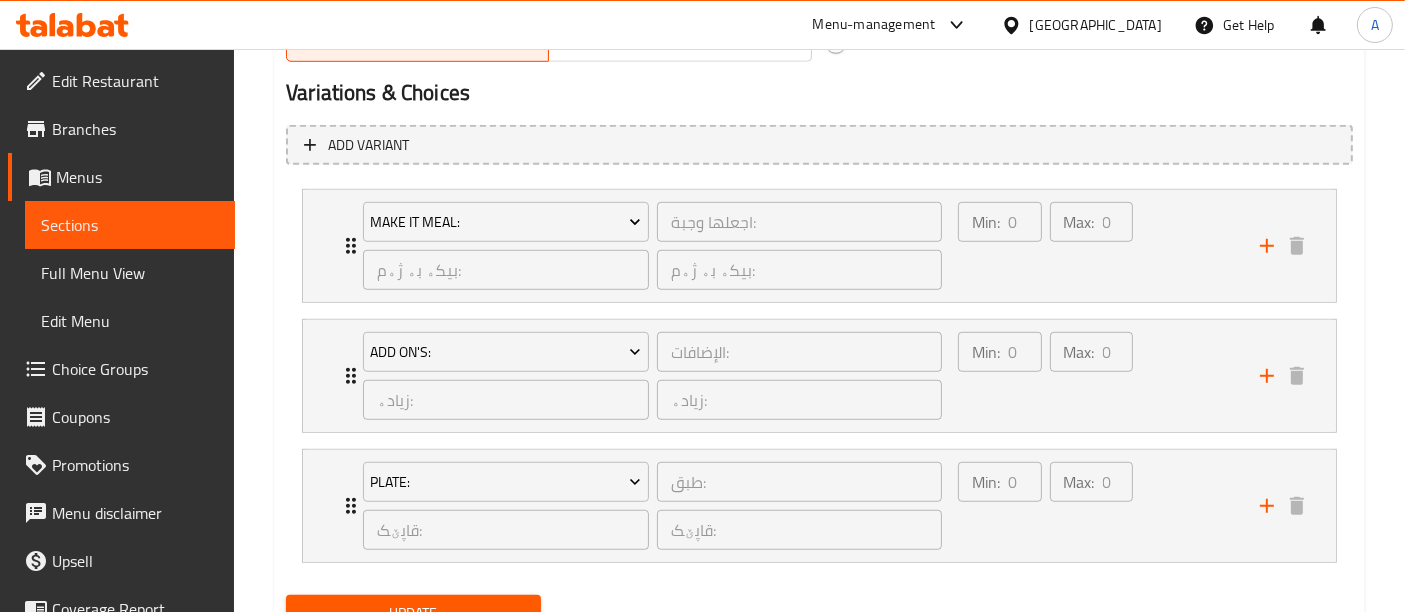 scroll, scrollTop: 1342, scrollLeft: 0, axis: vertical 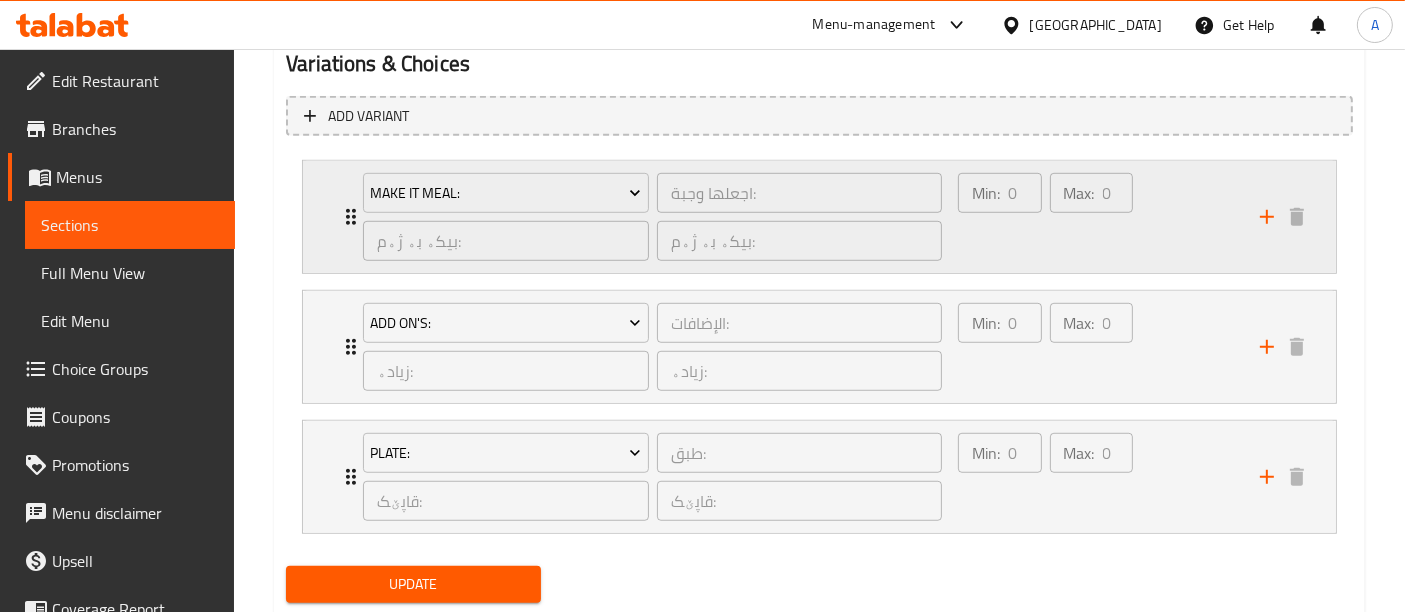 click on "Min: 0 ​" at bounding box center (999, 217) 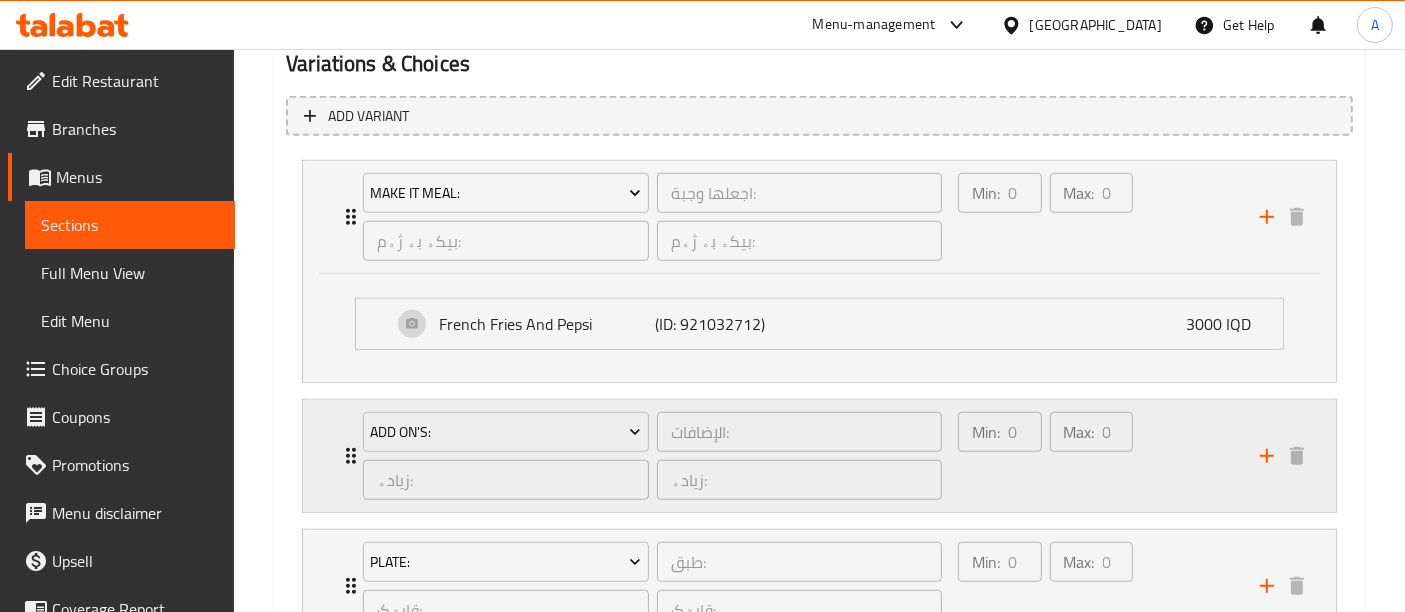 click on "Min: 0 ​" at bounding box center [999, 456] 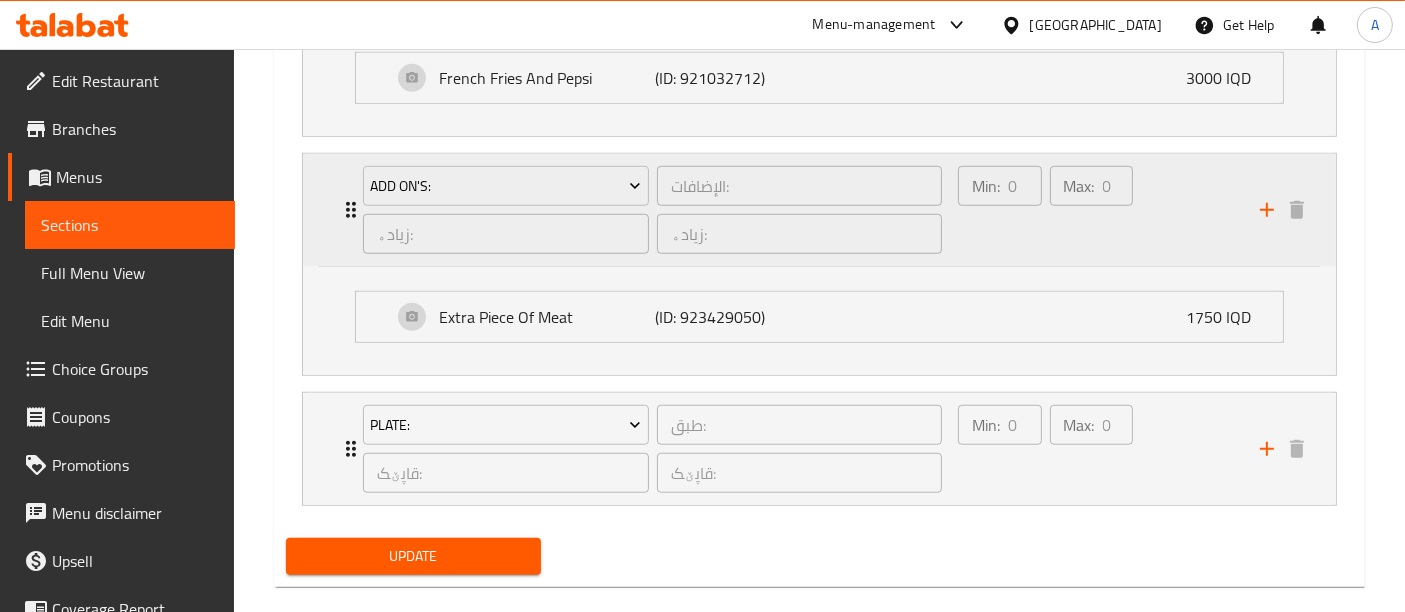 scroll, scrollTop: 1614, scrollLeft: 0, axis: vertical 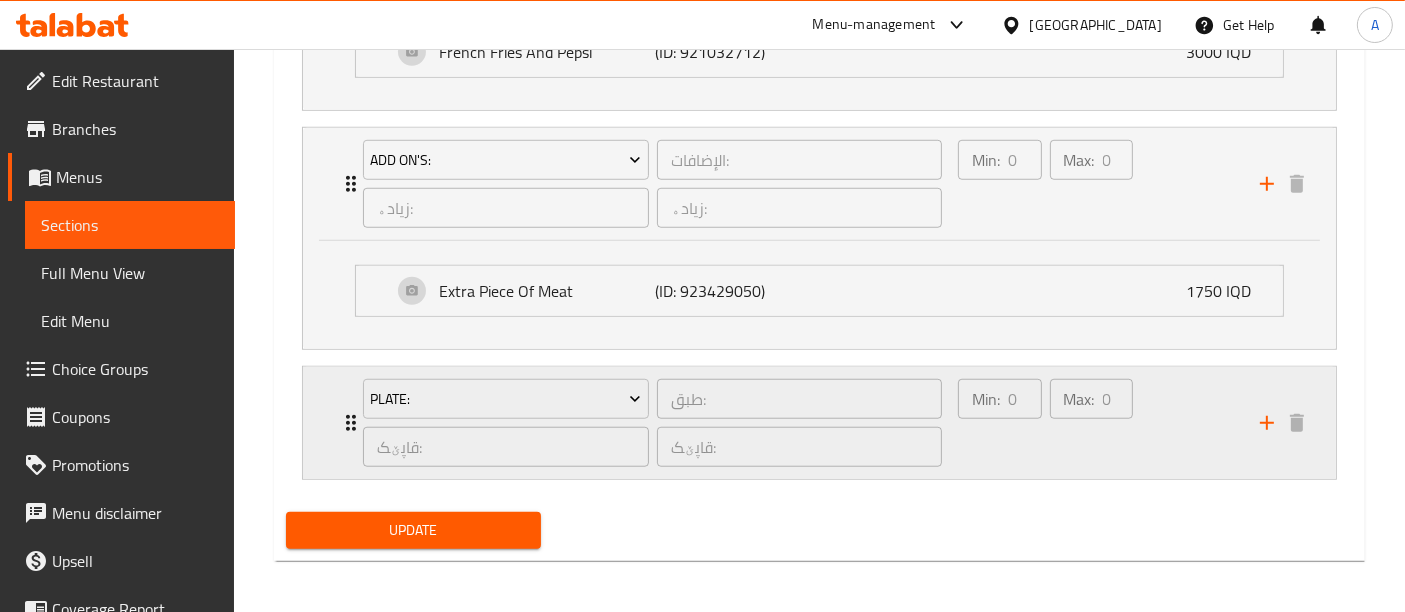 click on "Min: 0 ​ Max: 0 ​" at bounding box center (1045, 423) 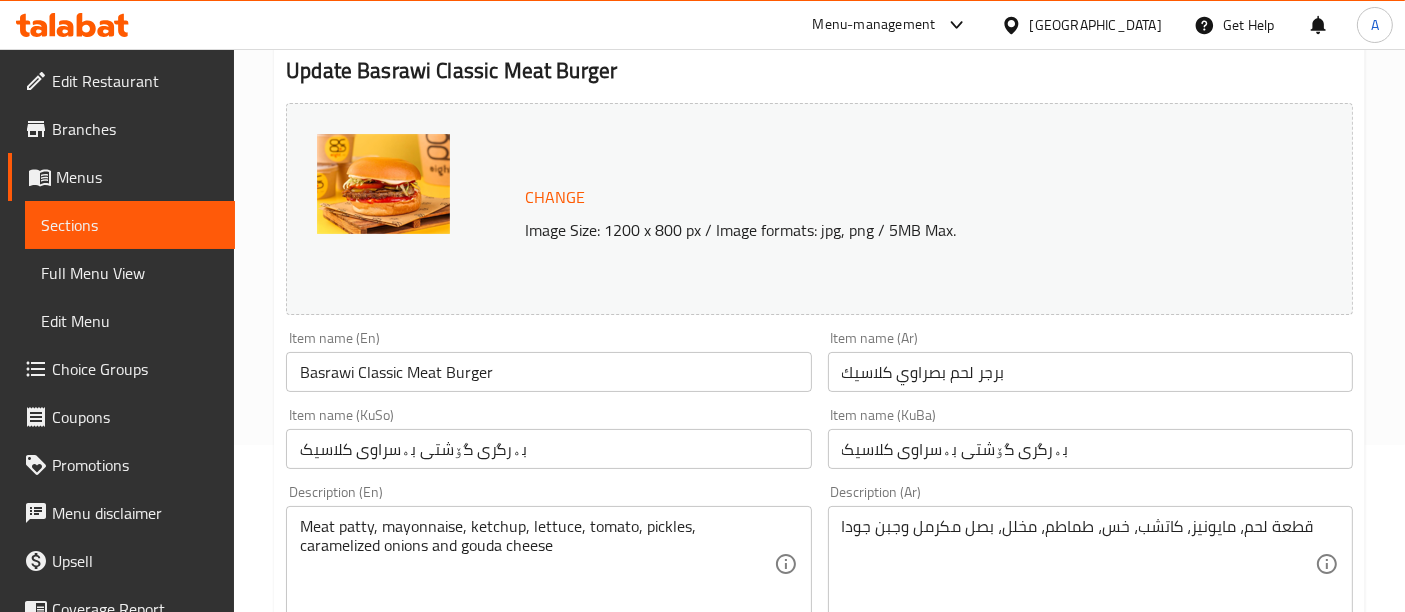 scroll, scrollTop: 0, scrollLeft: 0, axis: both 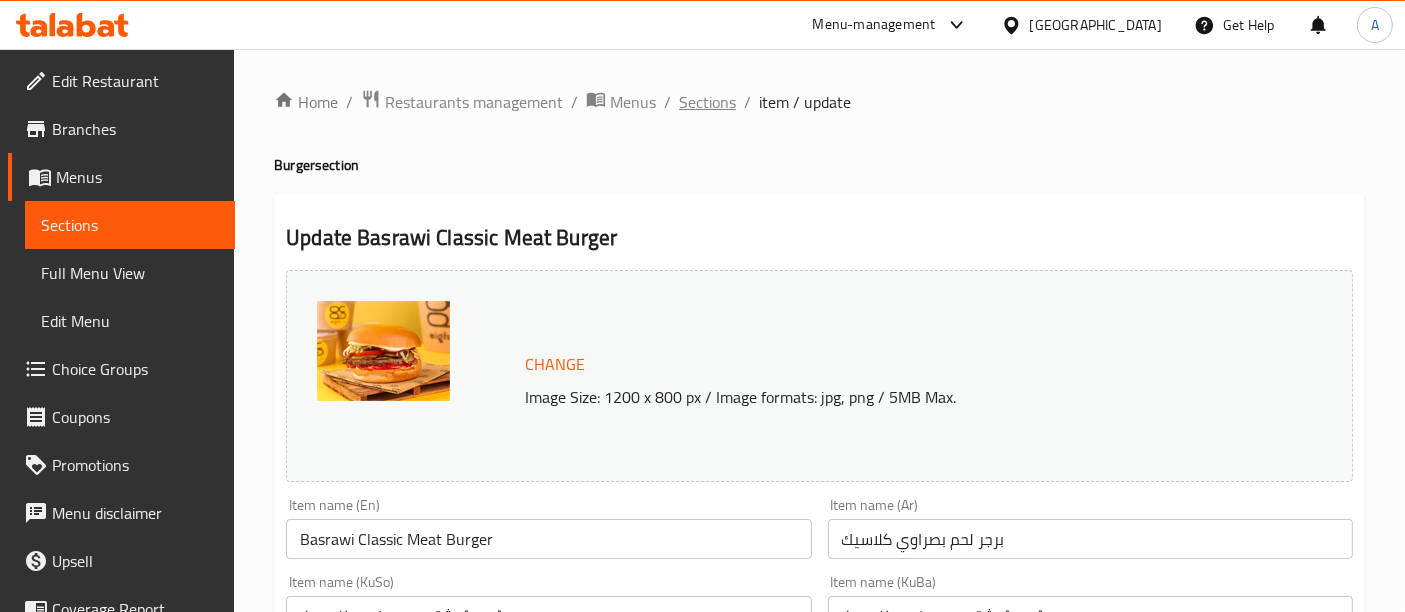 click on "Sections" at bounding box center [707, 102] 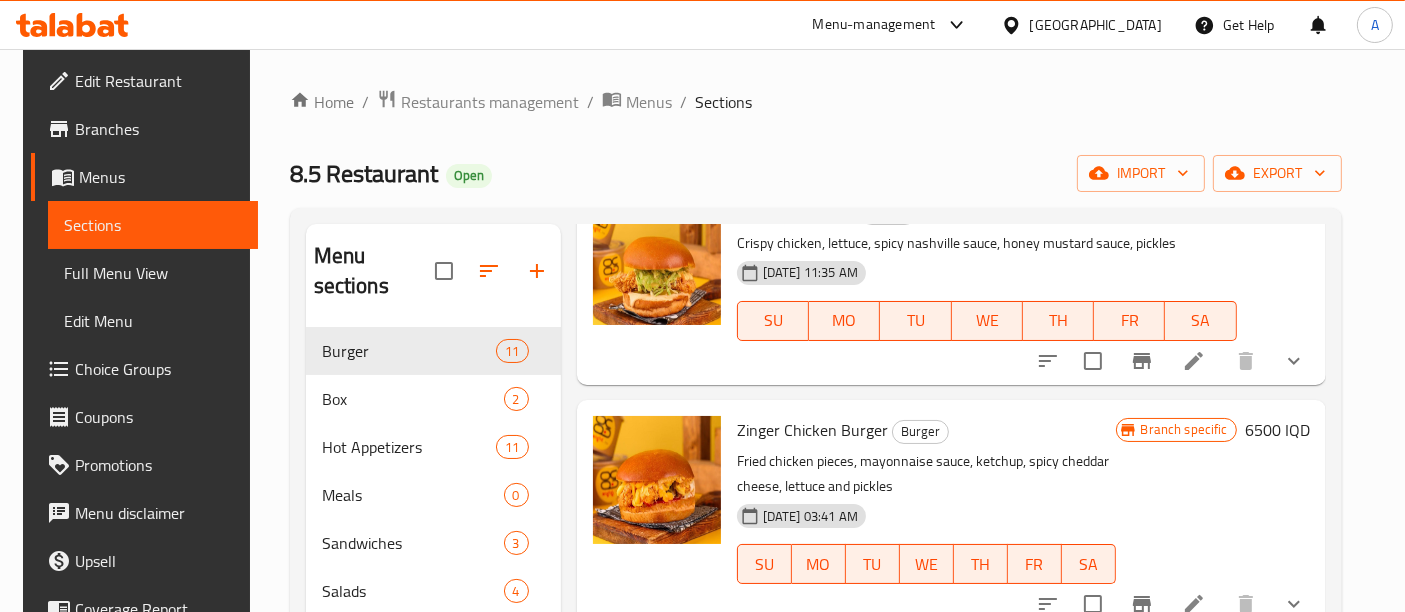 scroll, scrollTop: 352, scrollLeft: 0, axis: vertical 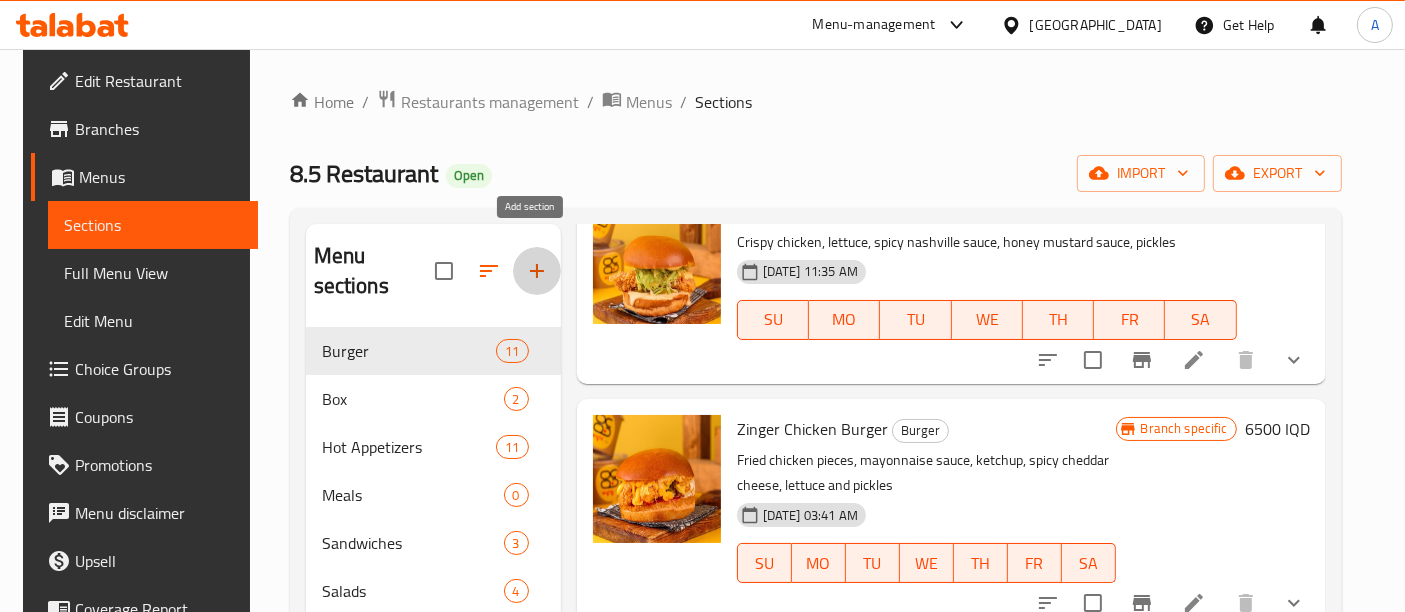 click 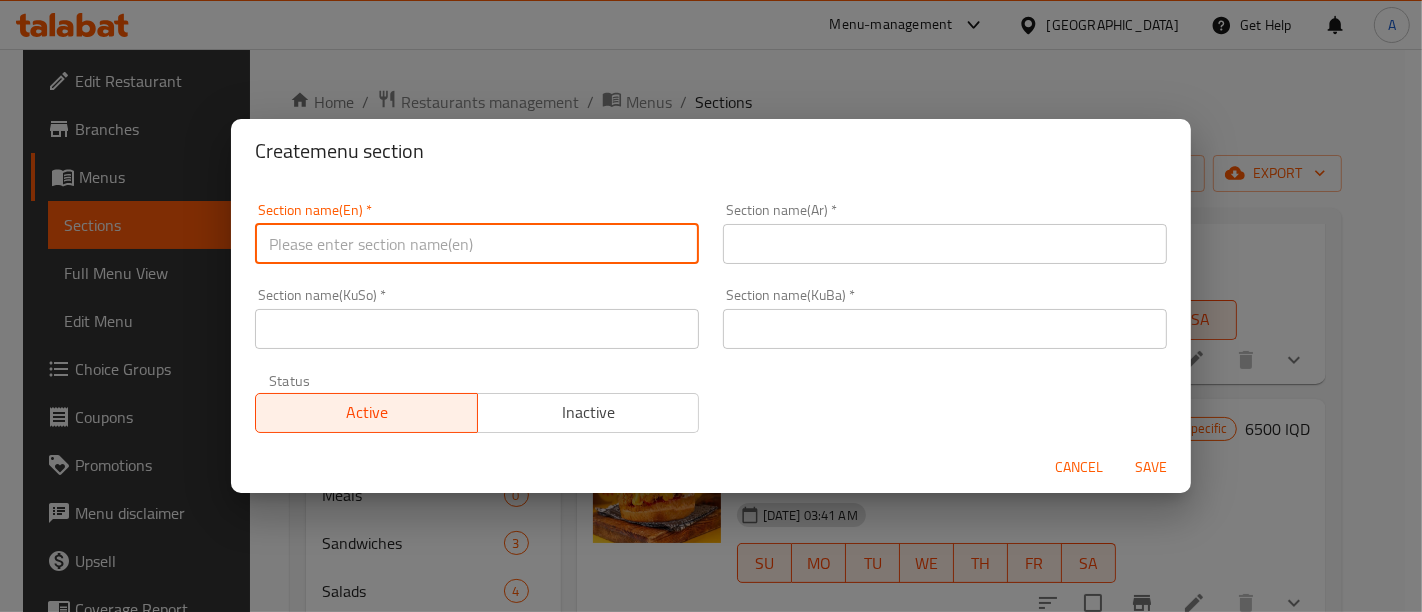 click at bounding box center (477, 244) 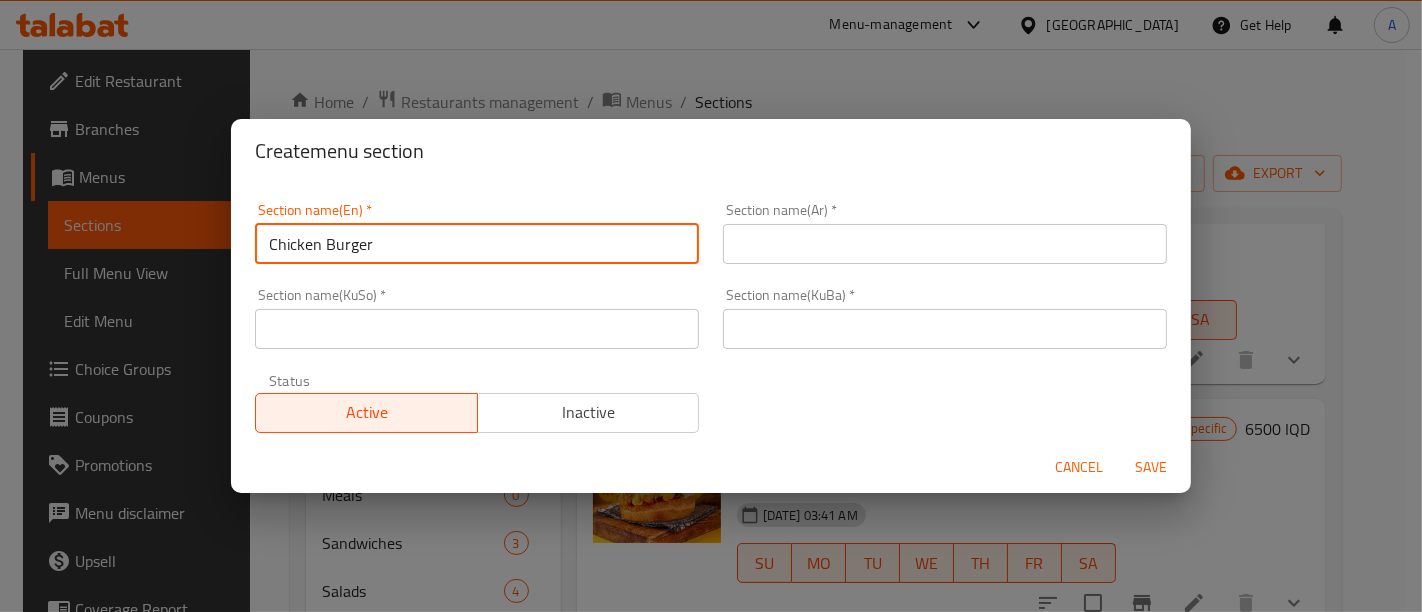 type on "Chicken Burger" 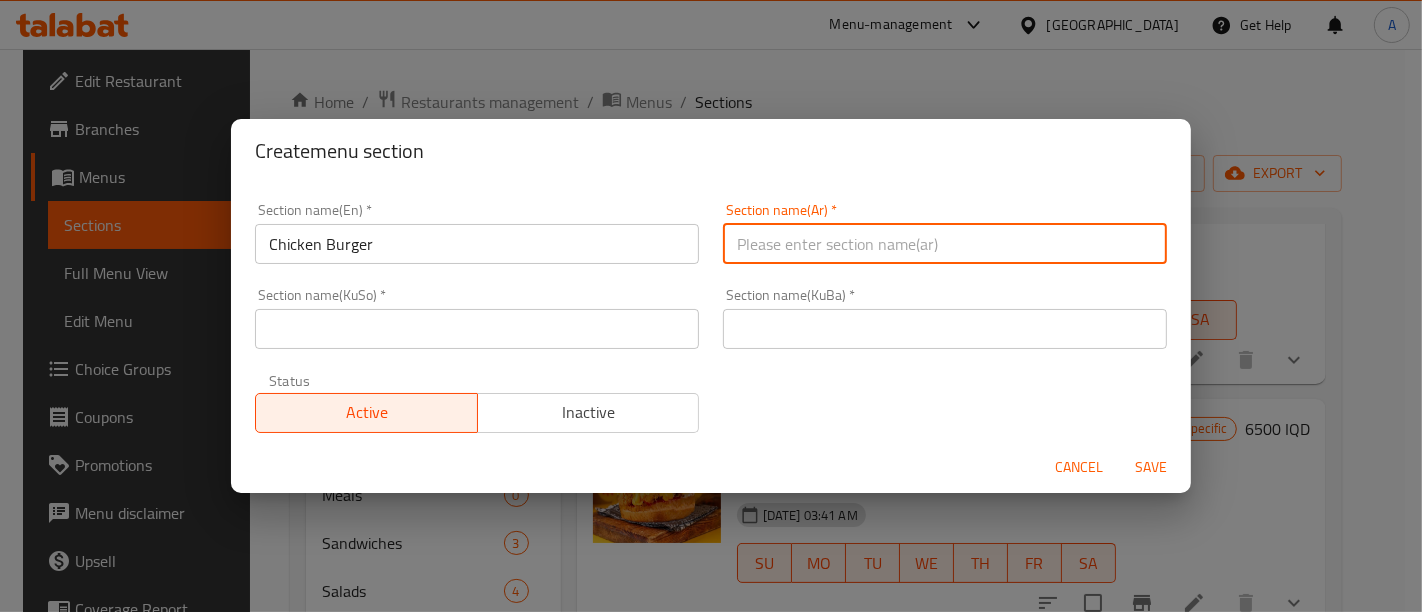 click at bounding box center [945, 244] 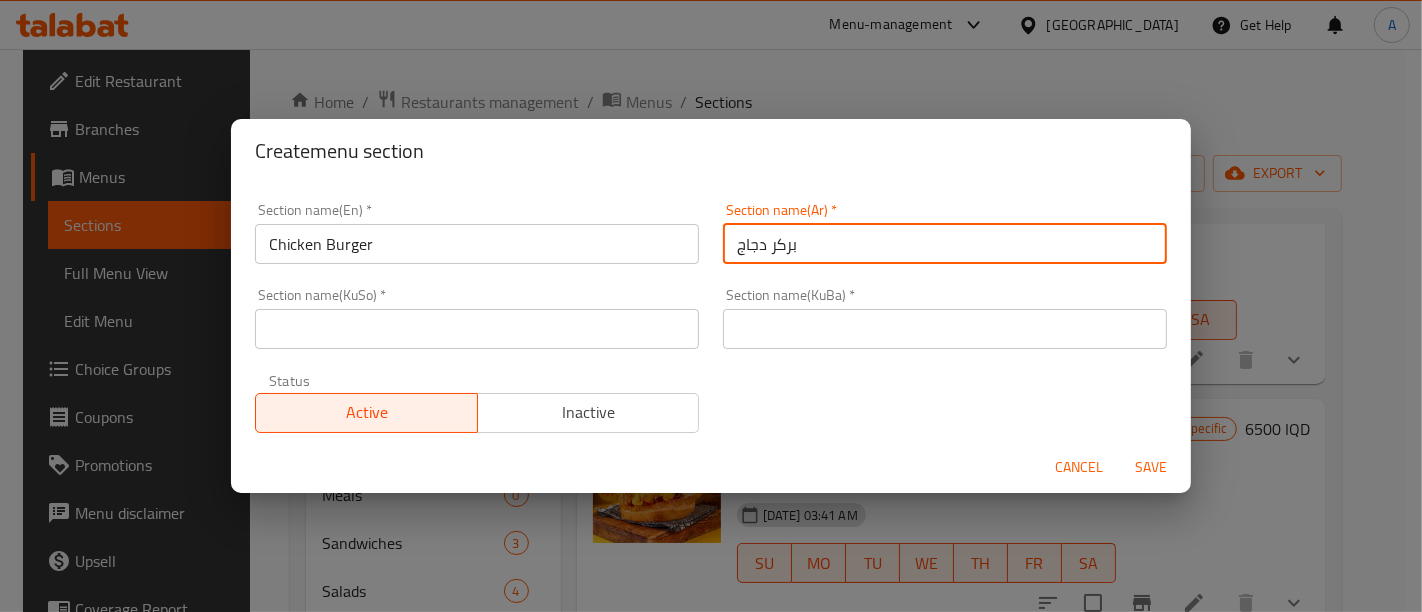 click on "بركر دجاج" at bounding box center (945, 244) 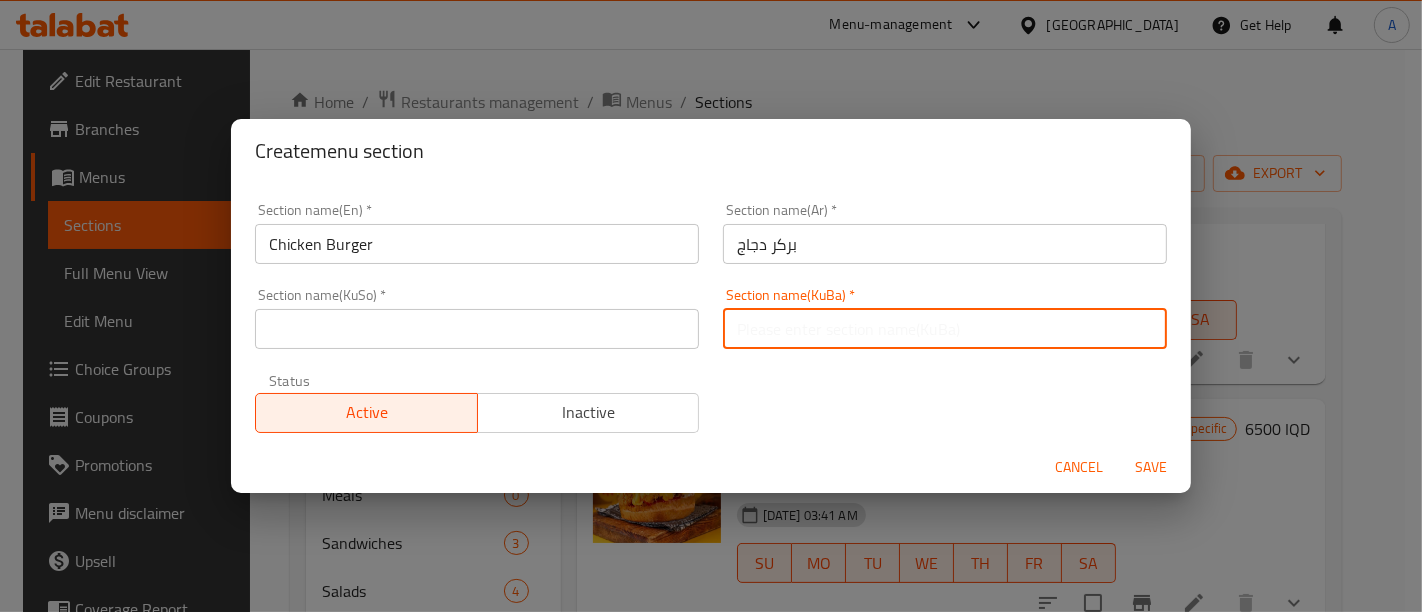 paste on "بركر دجاج" 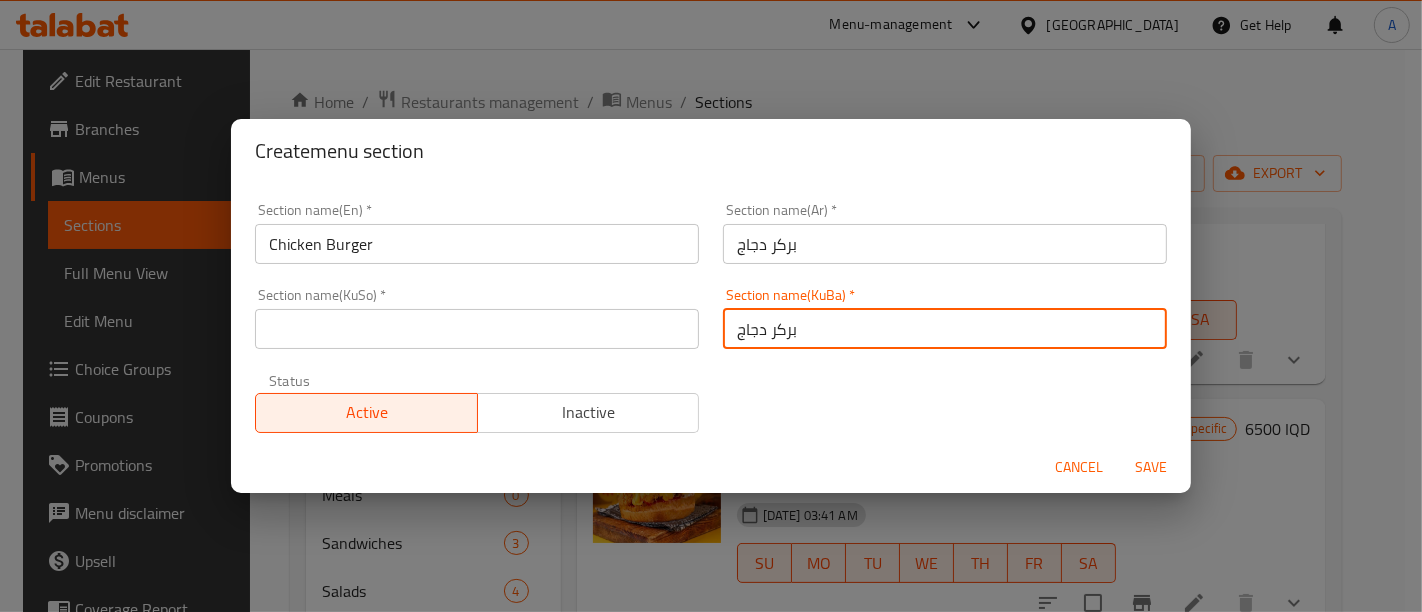 type on "بركر دجاج" 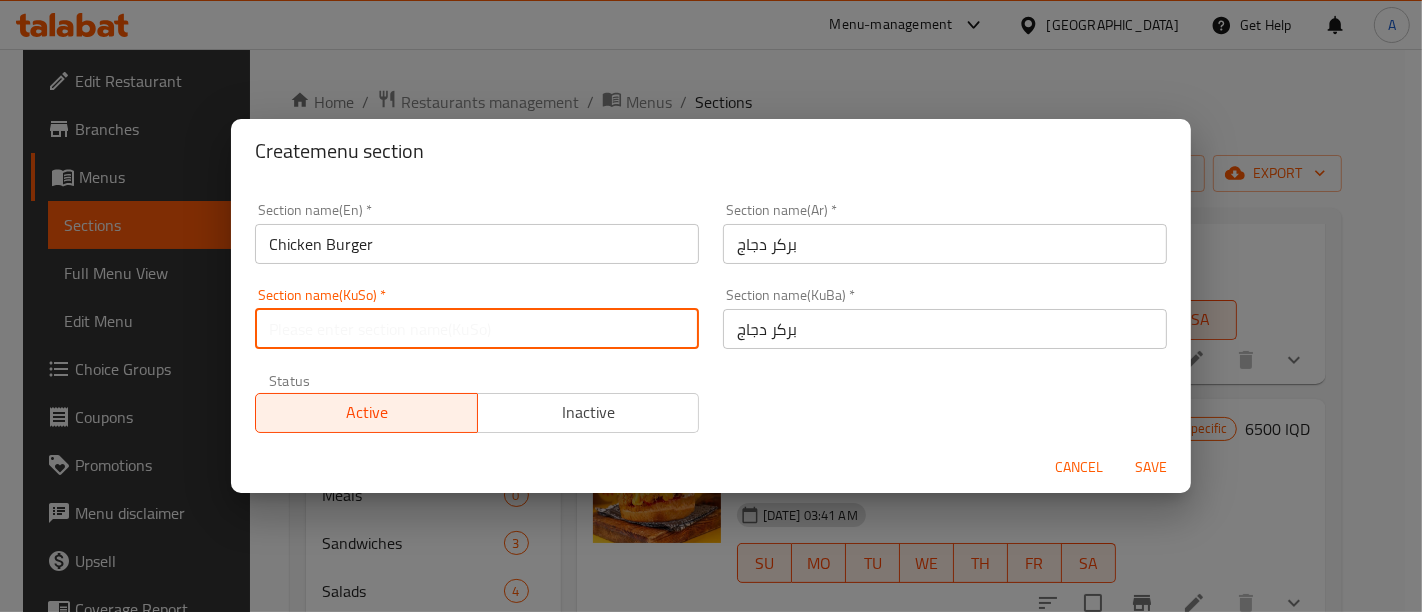paste on "بركر دجاج" 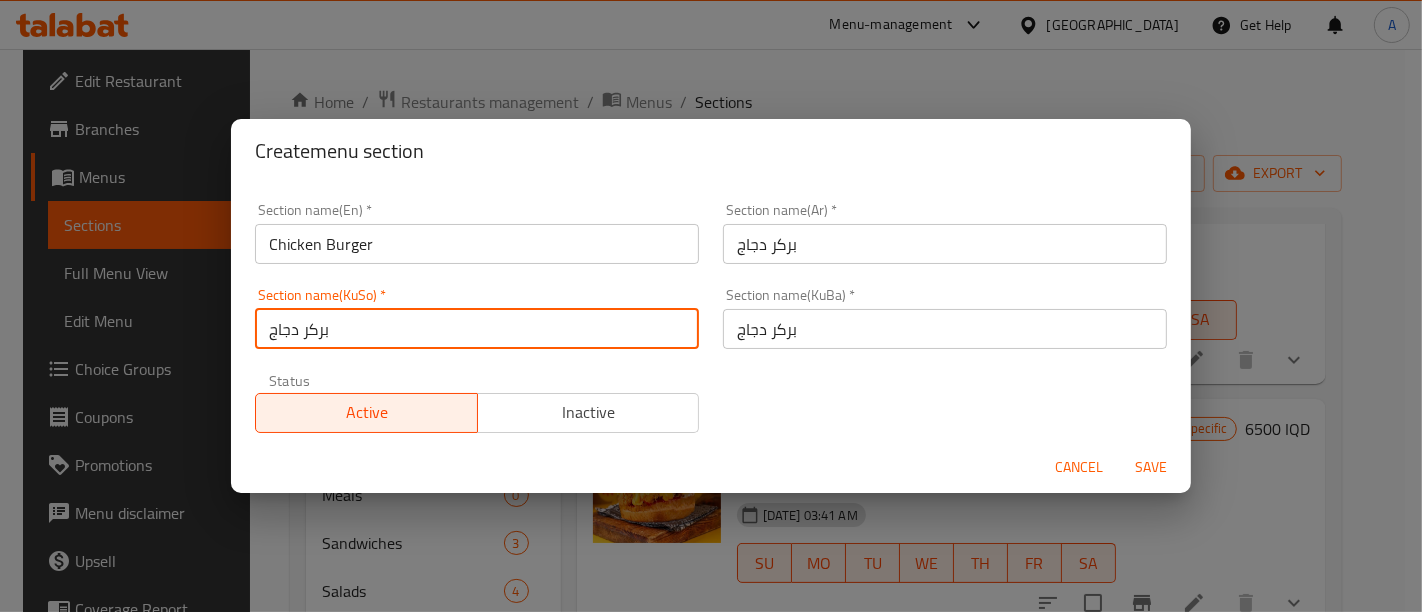 type on "بركر دجاج" 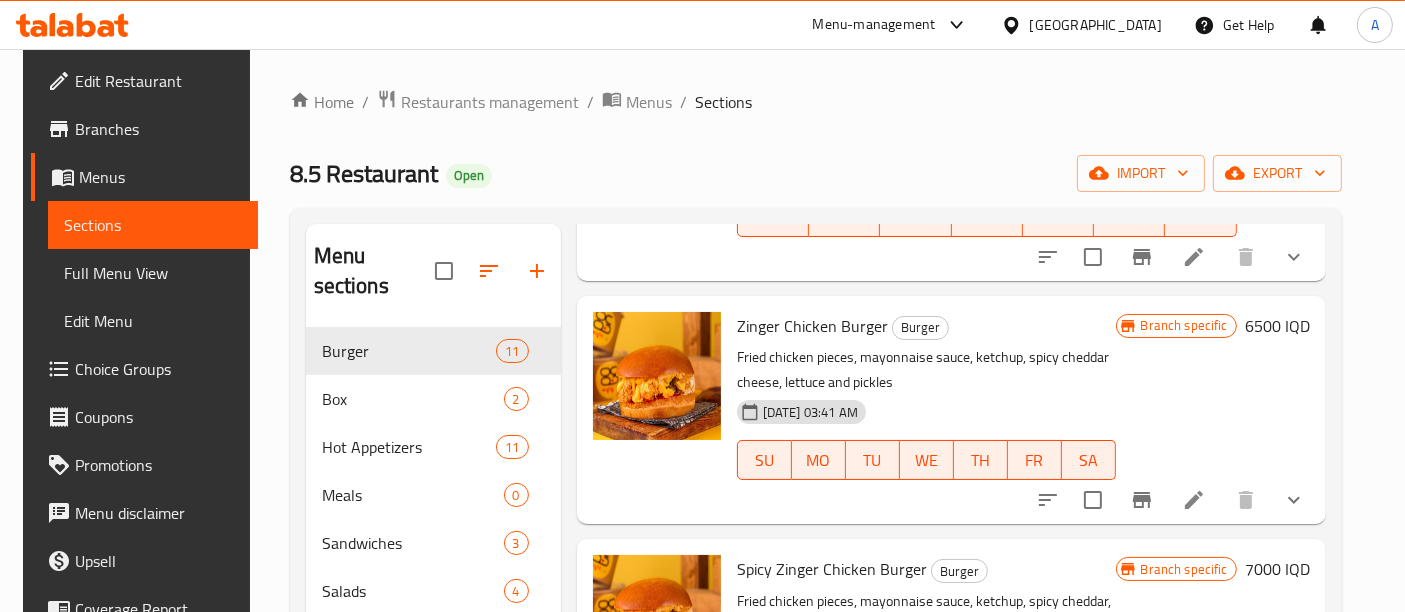 scroll, scrollTop: 477, scrollLeft: 0, axis: vertical 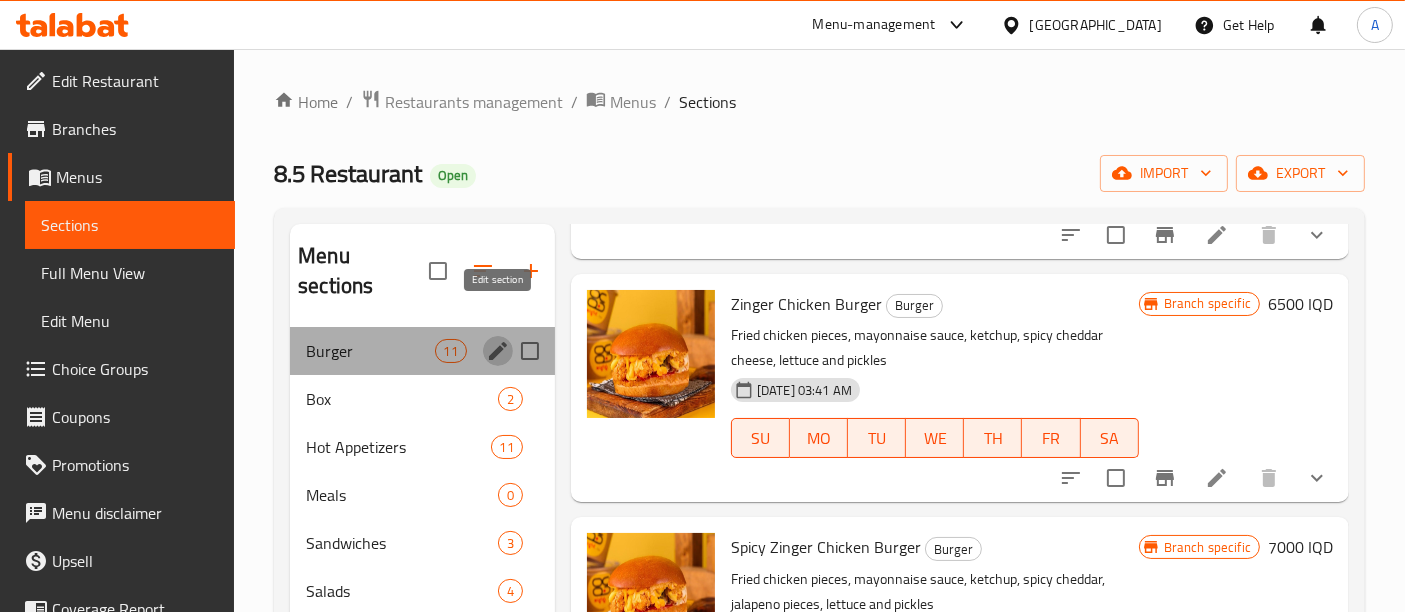 click 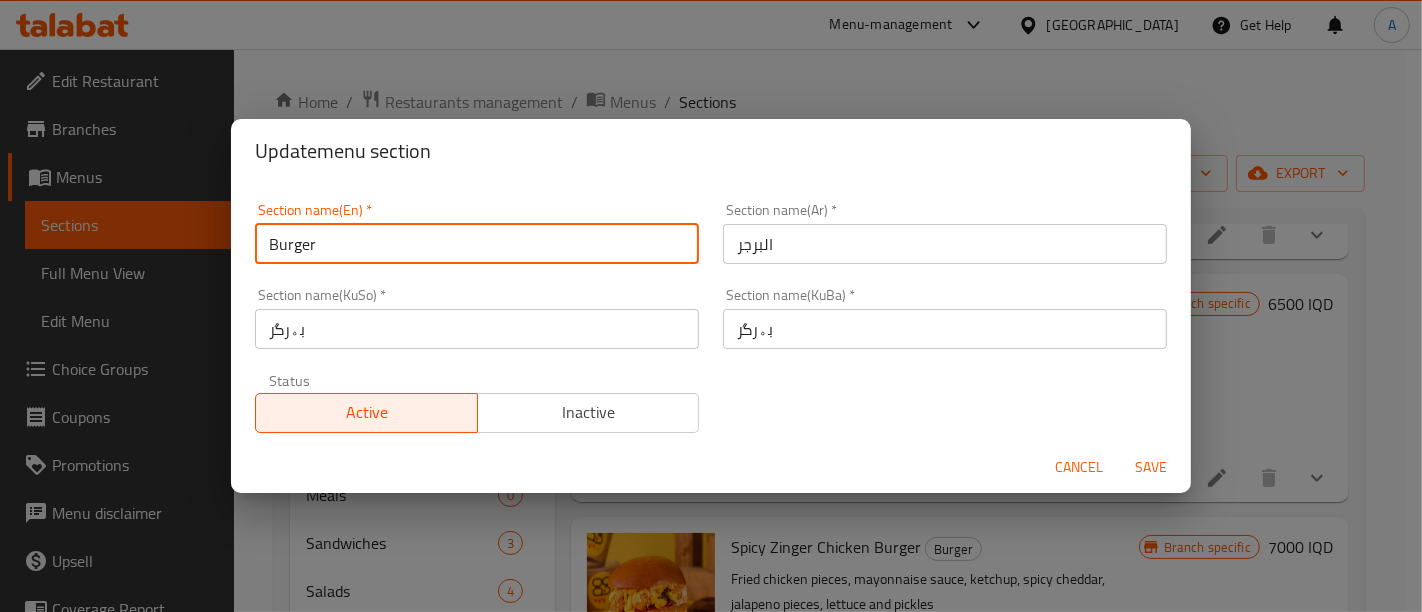 click on "Burger" at bounding box center (477, 244) 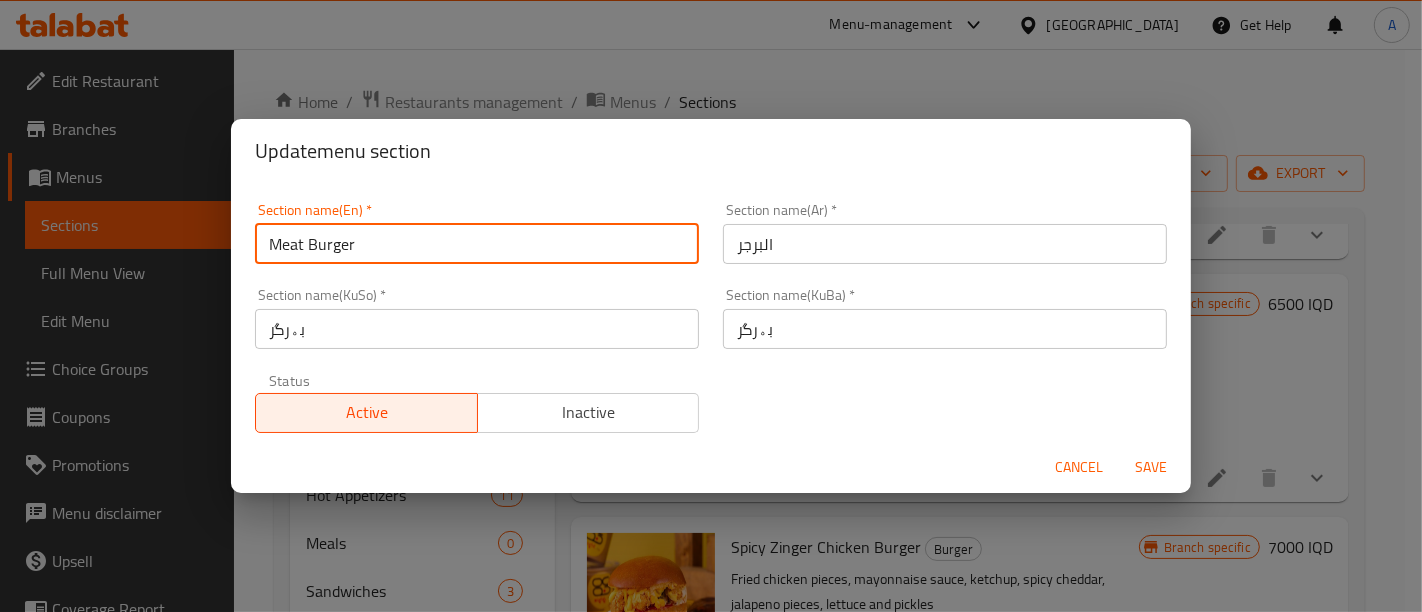 type on "Meat Burger" 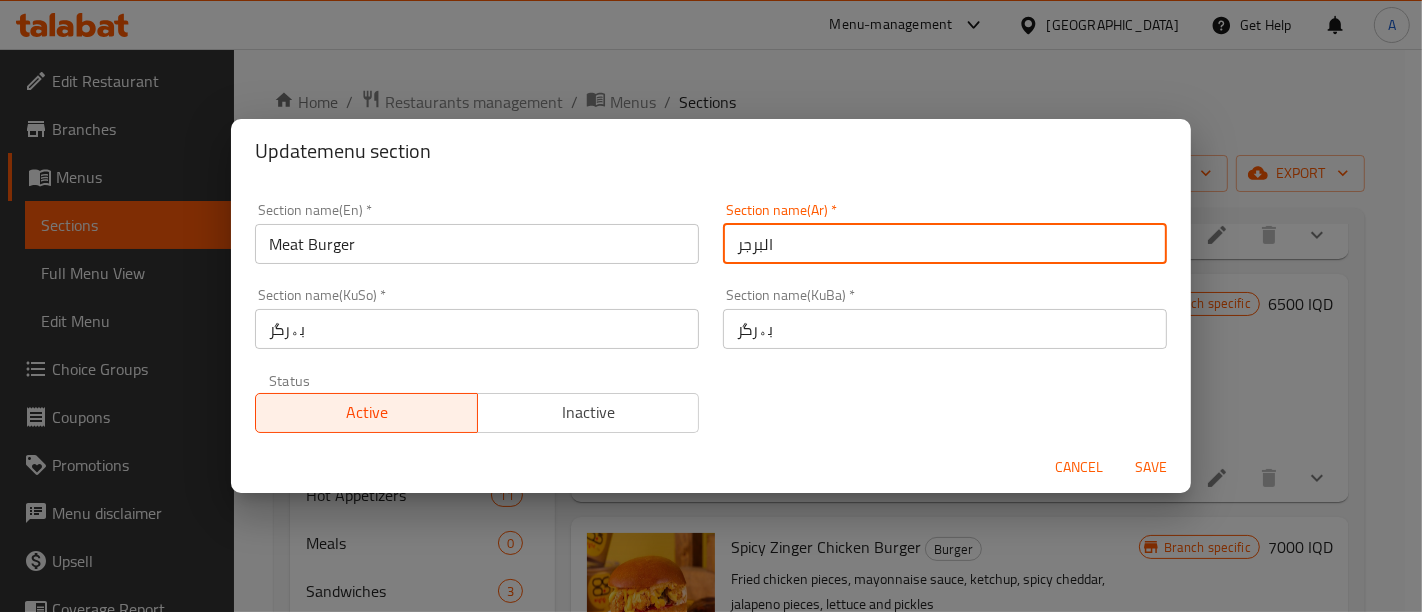 click on "البرجر" at bounding box center [945, 244] 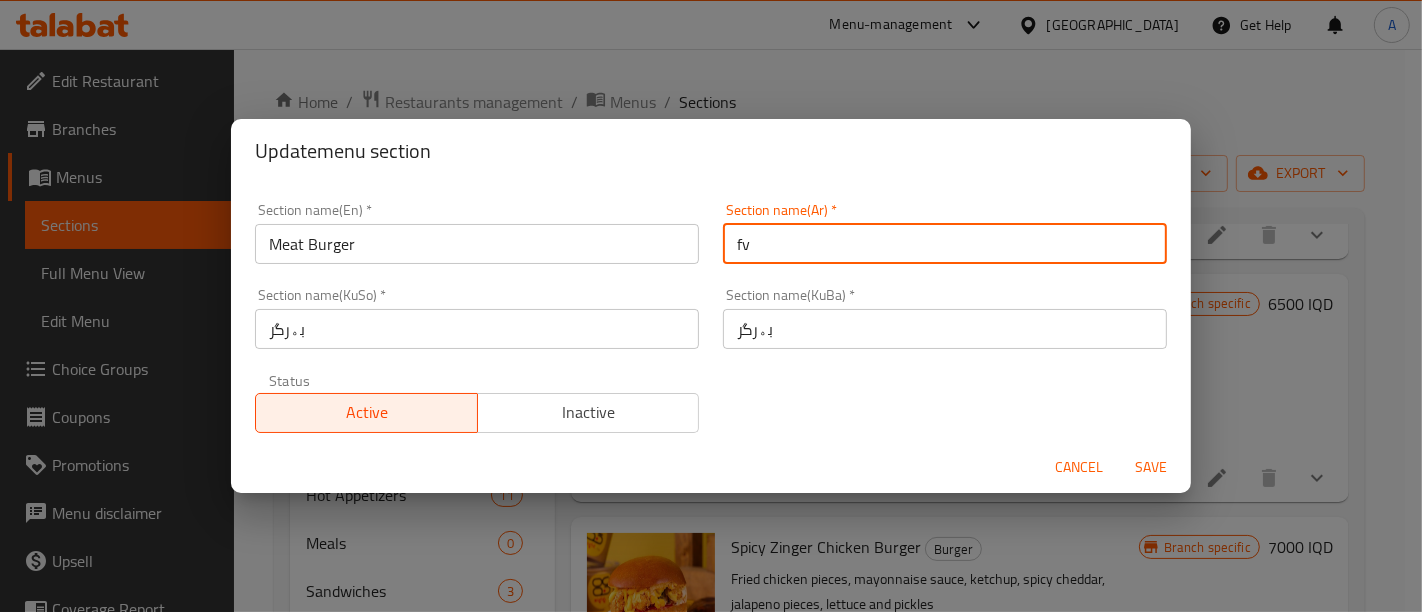 type on "f" 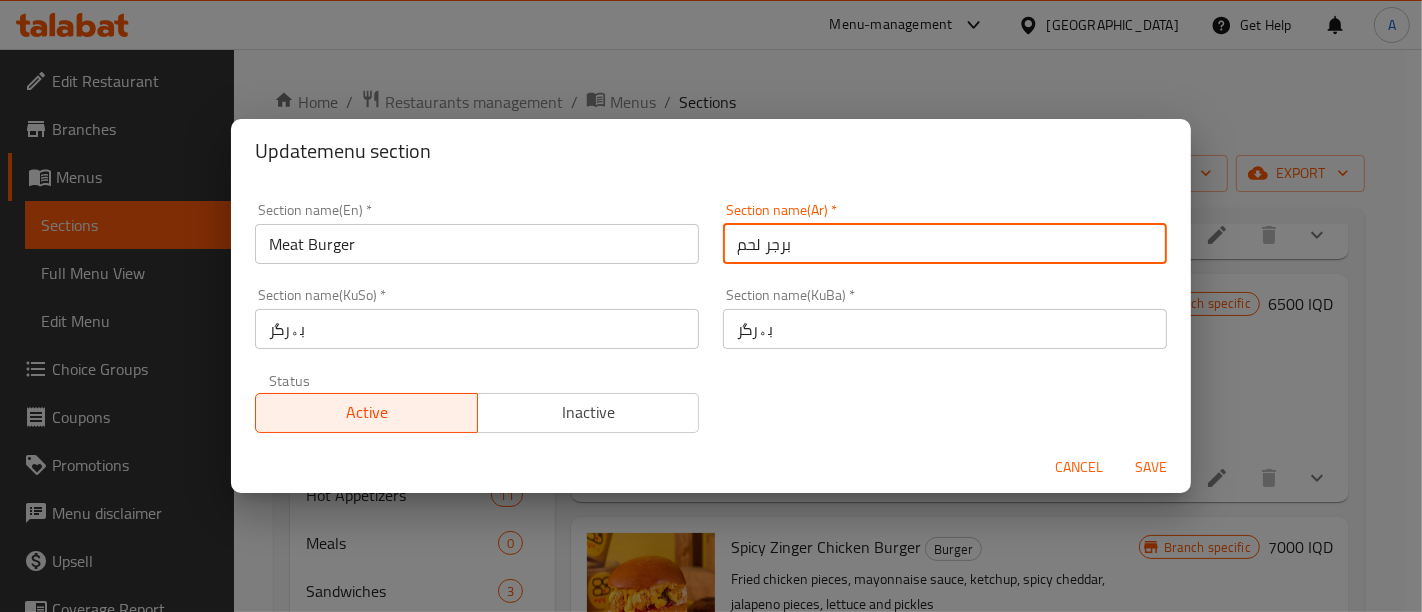 type on "برجر لحم" 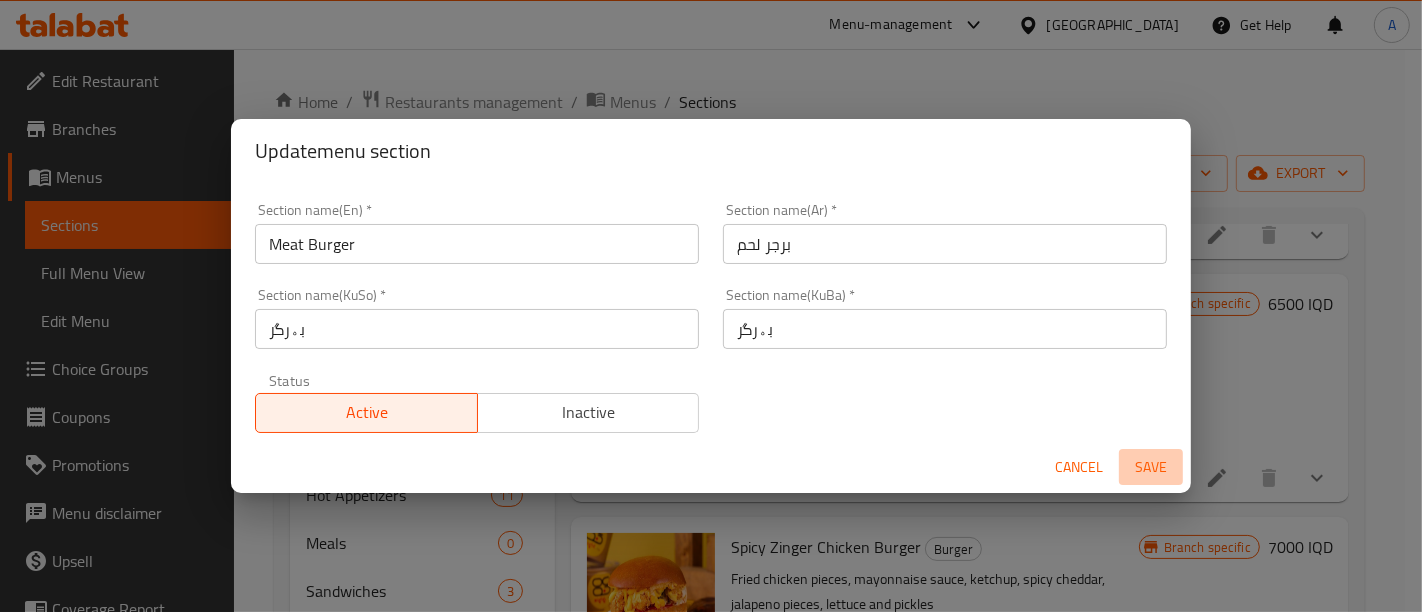 click on "Save" at bounding box center [1151, 467] 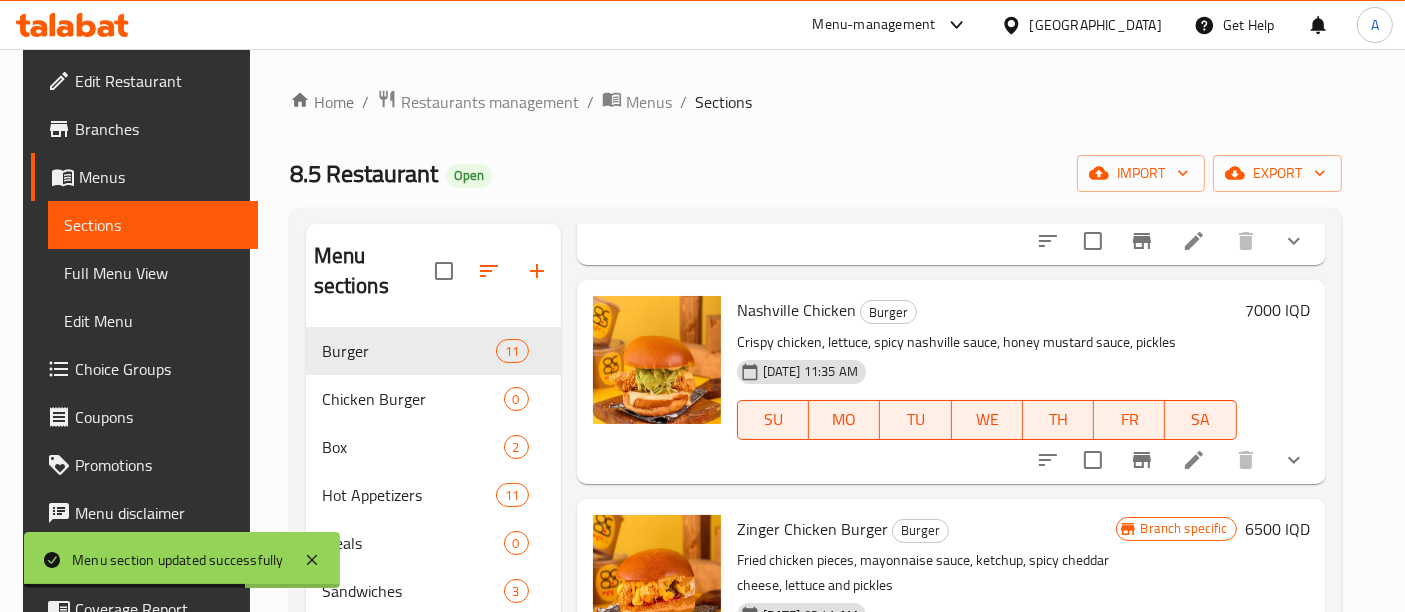 scroll, scrollTop: 261, scrollLeft: 0, axis: vertical 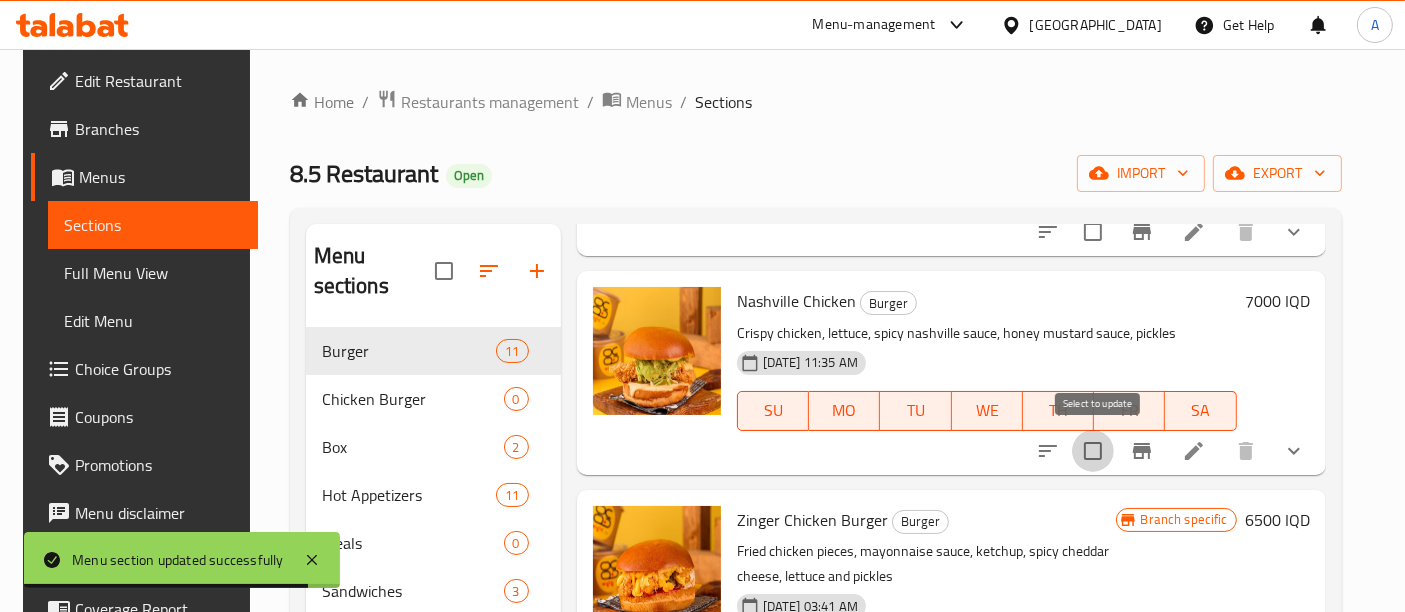 click at bounding box center [1093, 451] 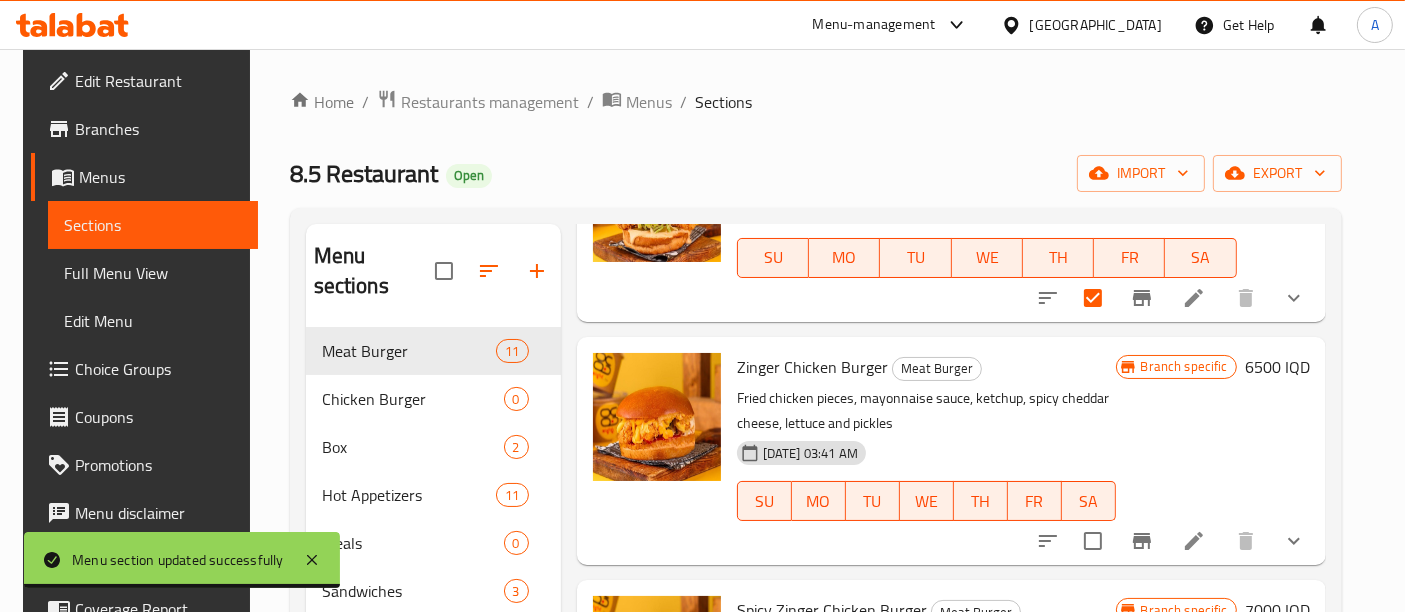 scroll, scrollTop: 415, scrollLeft: 0, axis: vertical 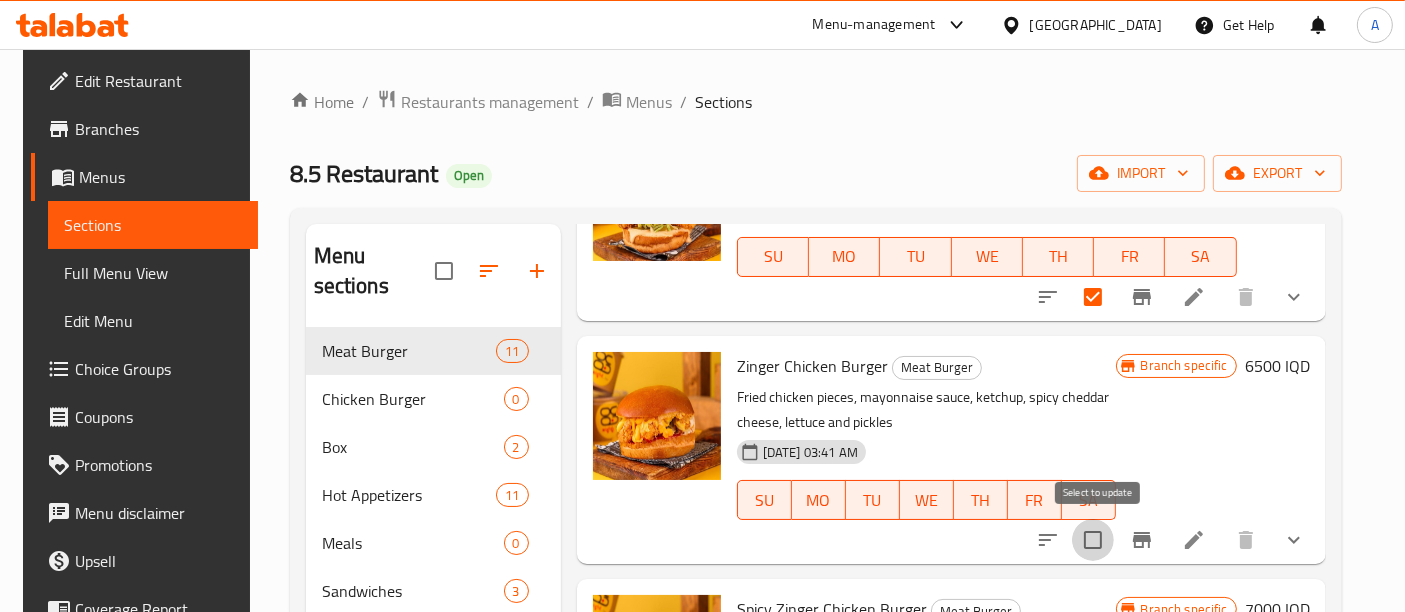click at bounding box center [1093, 540] 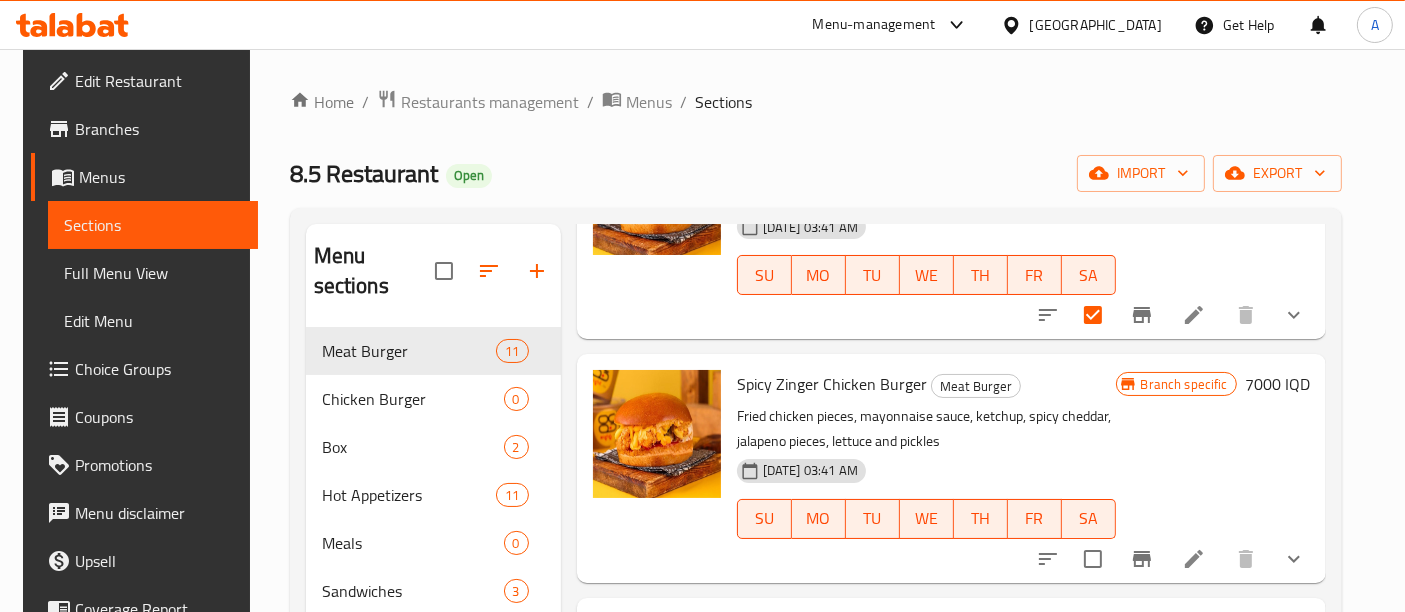 scroll, scrollTop: 660, scrollLeft: 0, axis: vertical 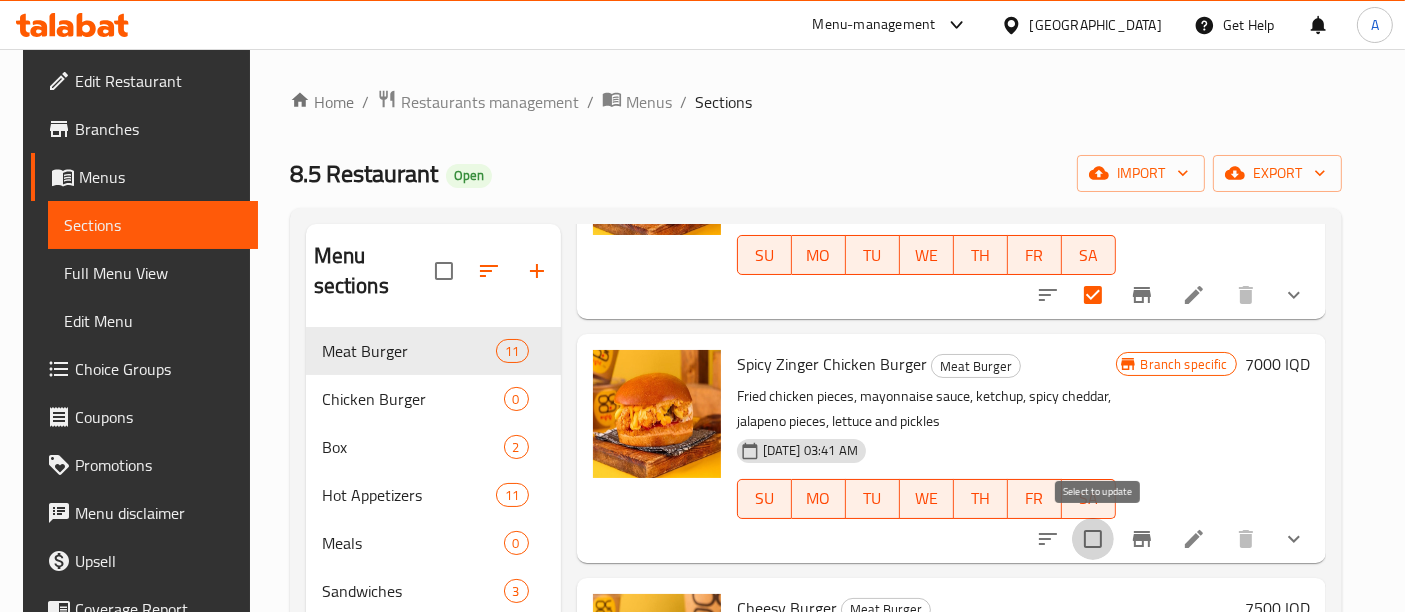 click at bounding box center [1093, 539] 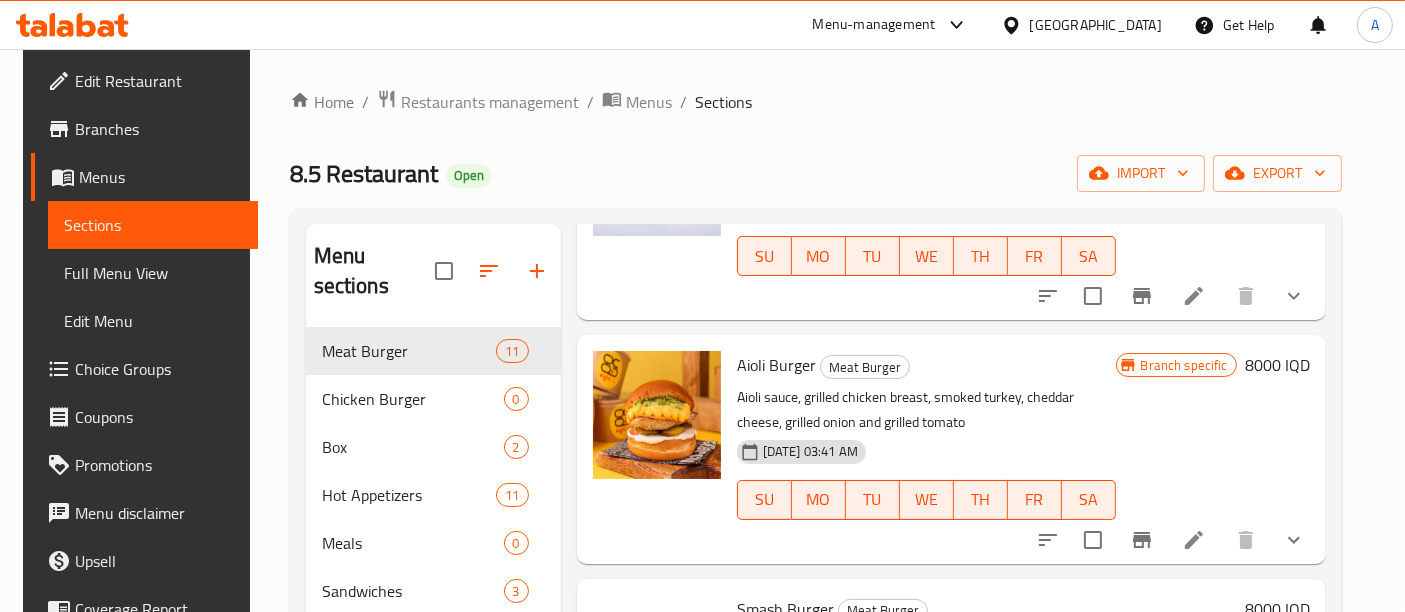 scroll, scrollTop: 1610, scrollLeft: 0, axis: vertical 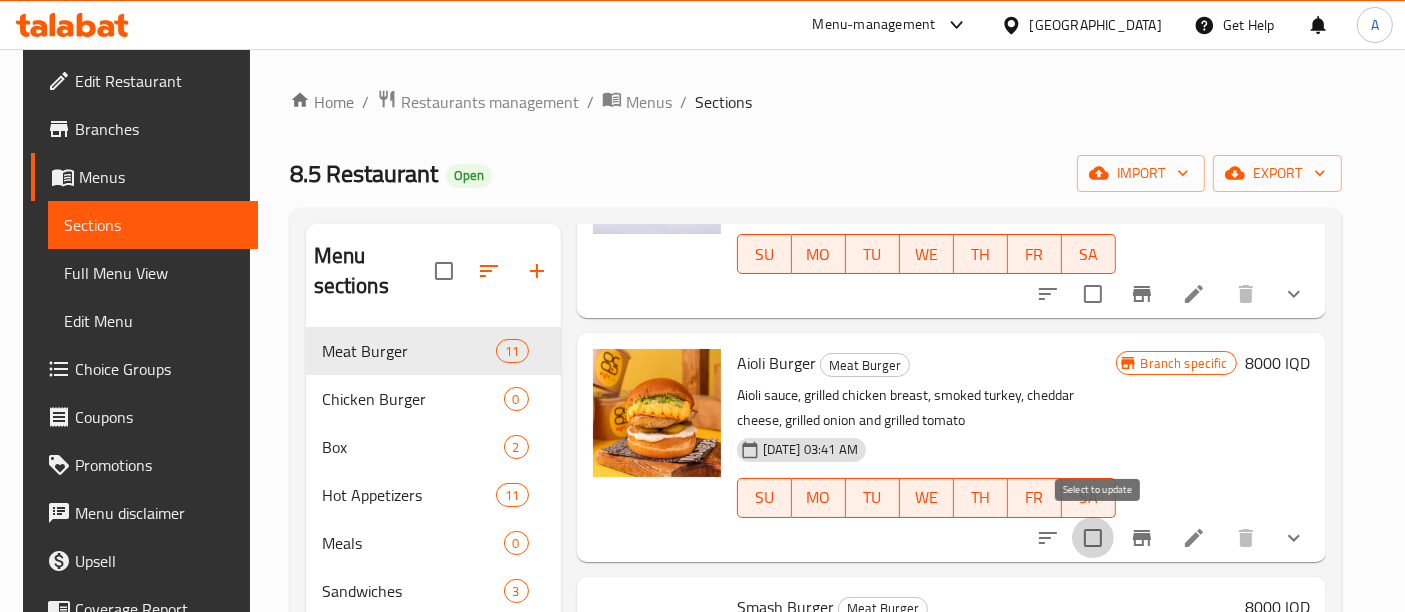 click at bounding box center (1093, 538) 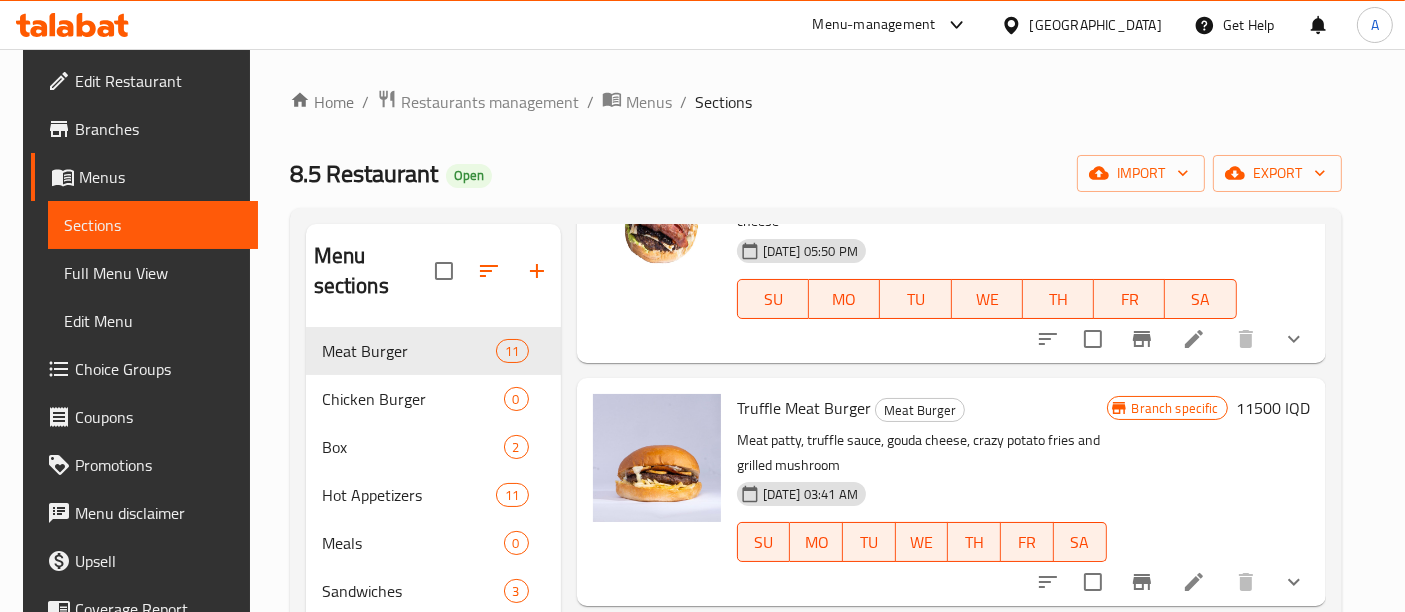 scroll, scrollTop: 2064, scrollLeft: 0, axis: vertical 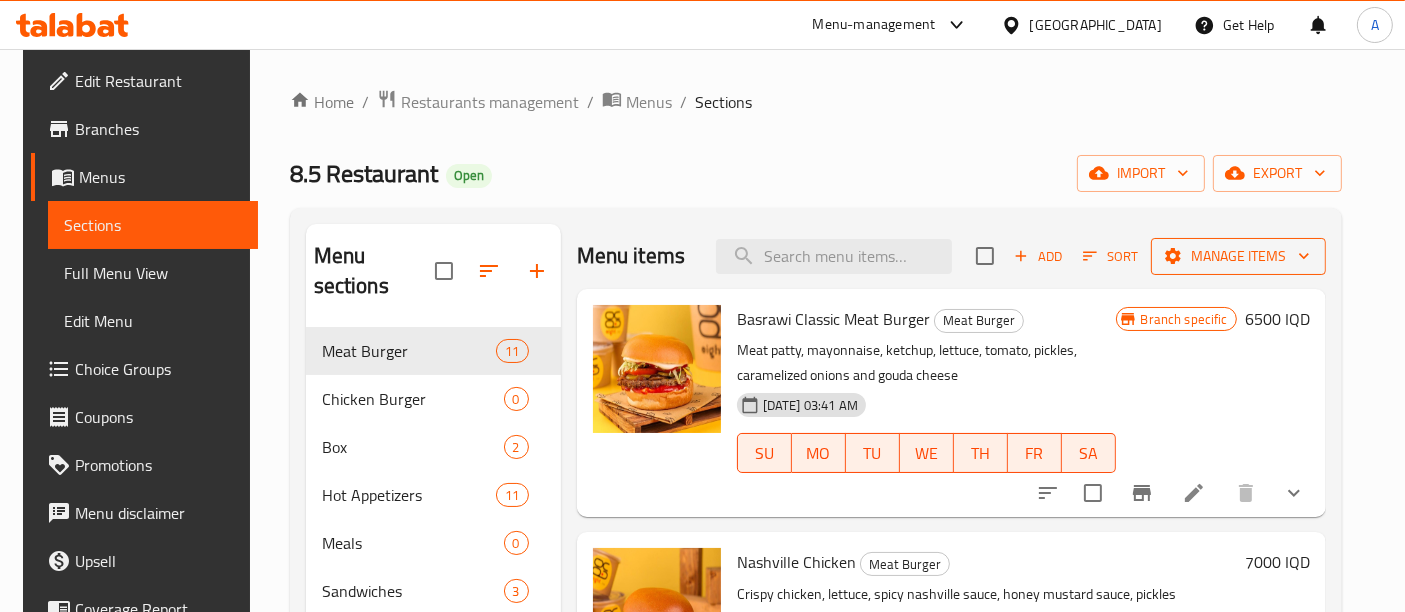 click on "Manage items" at bounding box center [1238, 256] 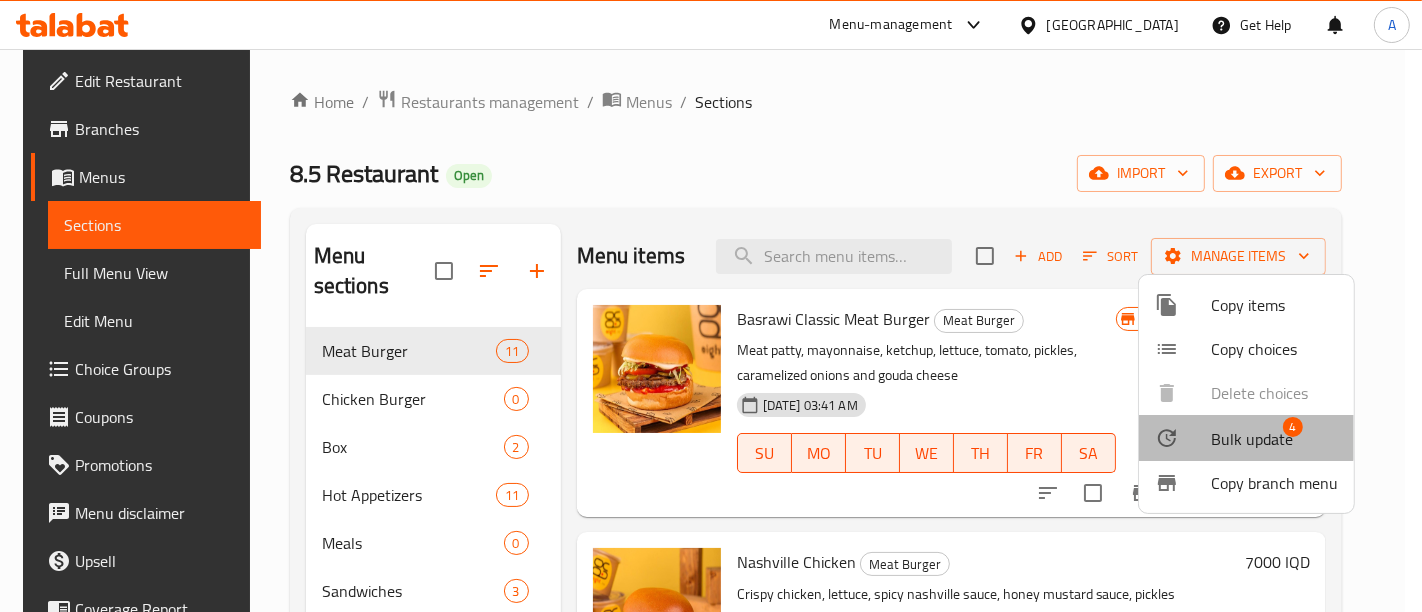 click on "Bulk update" at bounding box center (1252, 439) 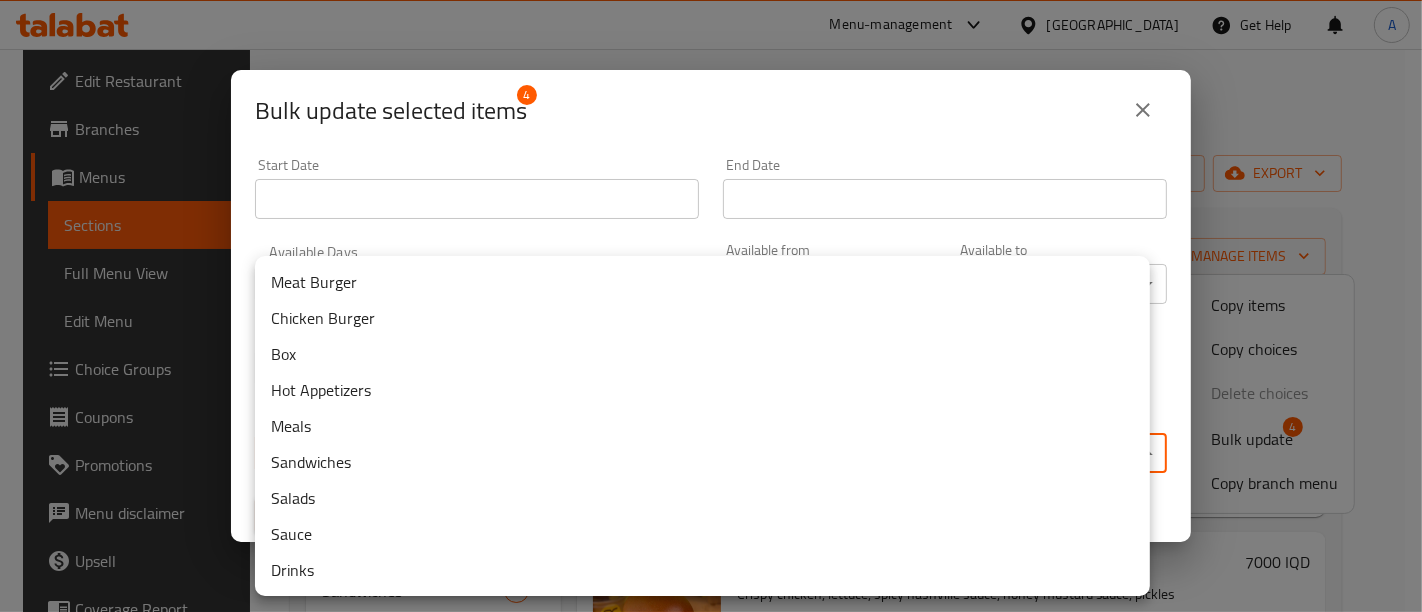 click on "​ Menu-management [GEOGRAPHIC_DATA] Get Help A   Edit Restaurant   Branches   Menus   Sections   Full Menu View   Edit Menu   Choice Groups   Coupons   Promotions   Menu disclaimer   Upsell   Coverage Report   Grocery Checklist  Version:    1.0.0  Get support on:    Support.OpsPlatform Home / Restaurants management / Menus / Sections 8.5 Restaurant Open import export Menu sections Meat Burger 11 Chicken Burger 0 Box 2 Hot Appetizers 11 Meals 0 Sandwiches 3 Salads 4 Sauce  6 Drinks 5 Menu items Add Sort Manage items Basrawi Classic Meat Burger   Meat Burger Meat [PERSON_NAME], mayonnaise, ketchup, lettuce, tomato, pickles, caramelized onions and gouda cheese [DATE] 03:41 AM SU MO TU WE TH FR [PERSON_NAME] specific 6500   IQD Nashville Chicken   Meat Burger Crispy chicken, lettuce, spicy nashville sauce, honey mustard sauce, pickles [DATE] 11:35 AM SU MO TU WE TH FR SA 7000   IQD Zinger Chicken Burger   Meat Burger Fried chicken pieces, mayonnaise sauce, ketchup, spicy cheddar cheese, lettuce and pickles [DATE] 03:41 AM" at bounding box center (711, 330) 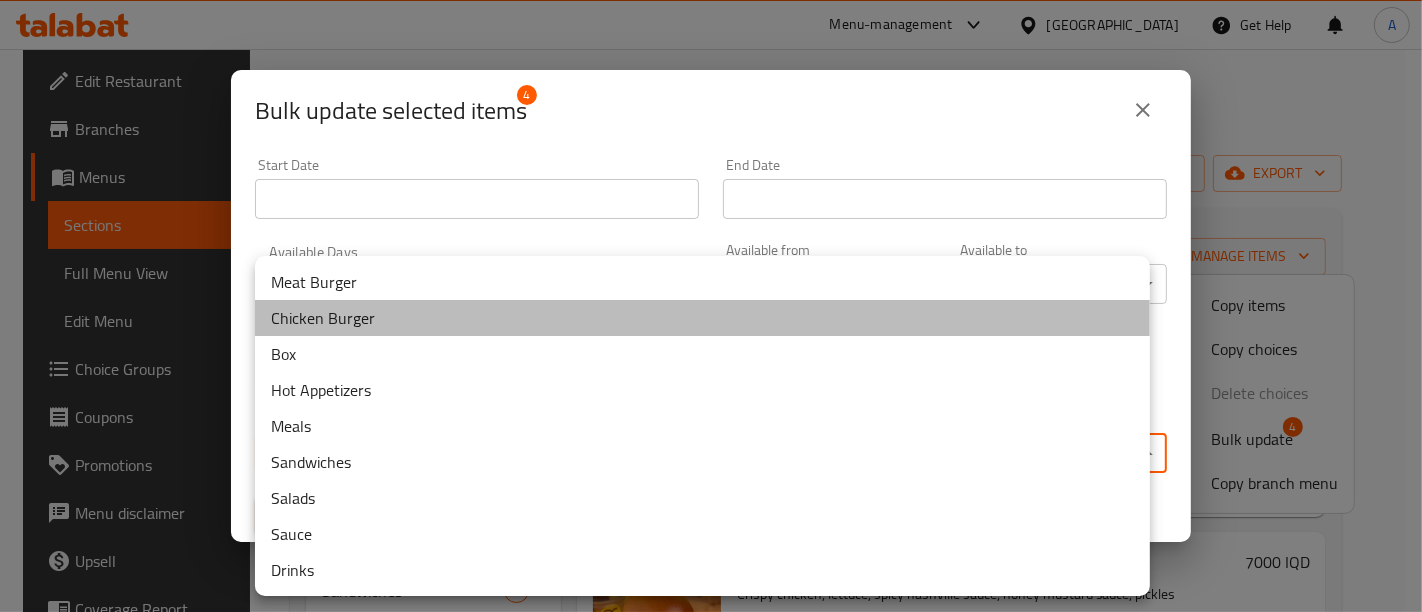 click on "Chicken Burger" at bounding box center [702, 318] 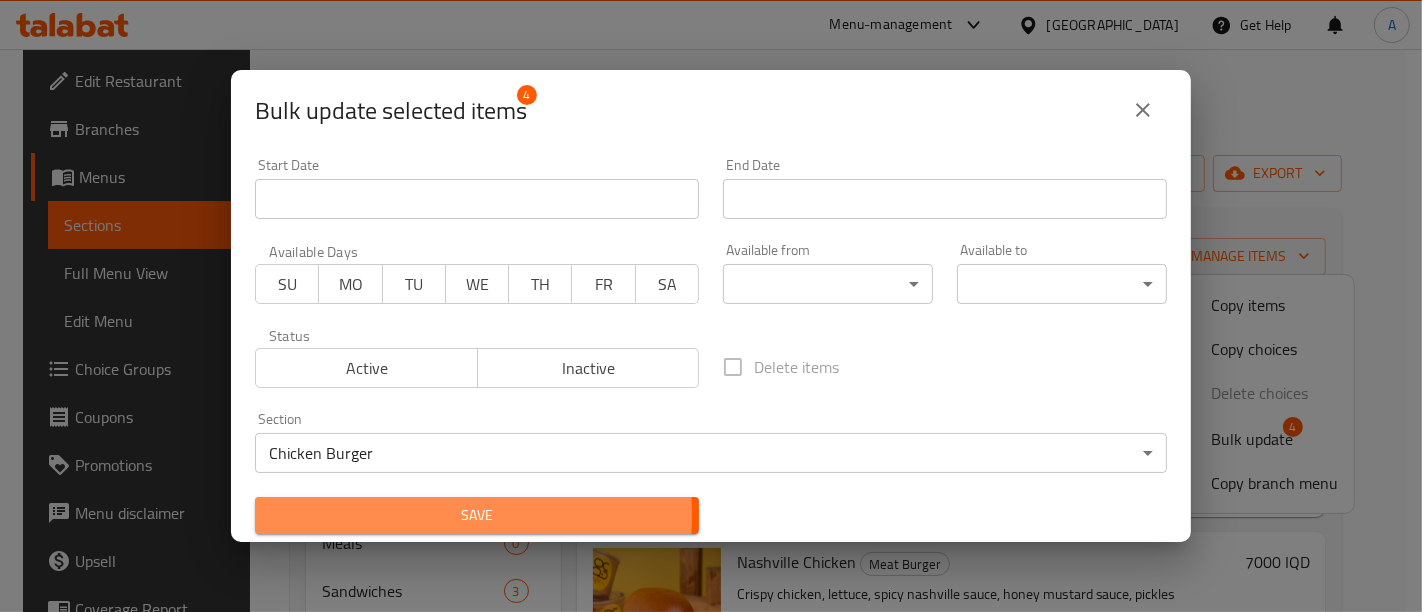 click on "Save" at bounding box center (477, 515) 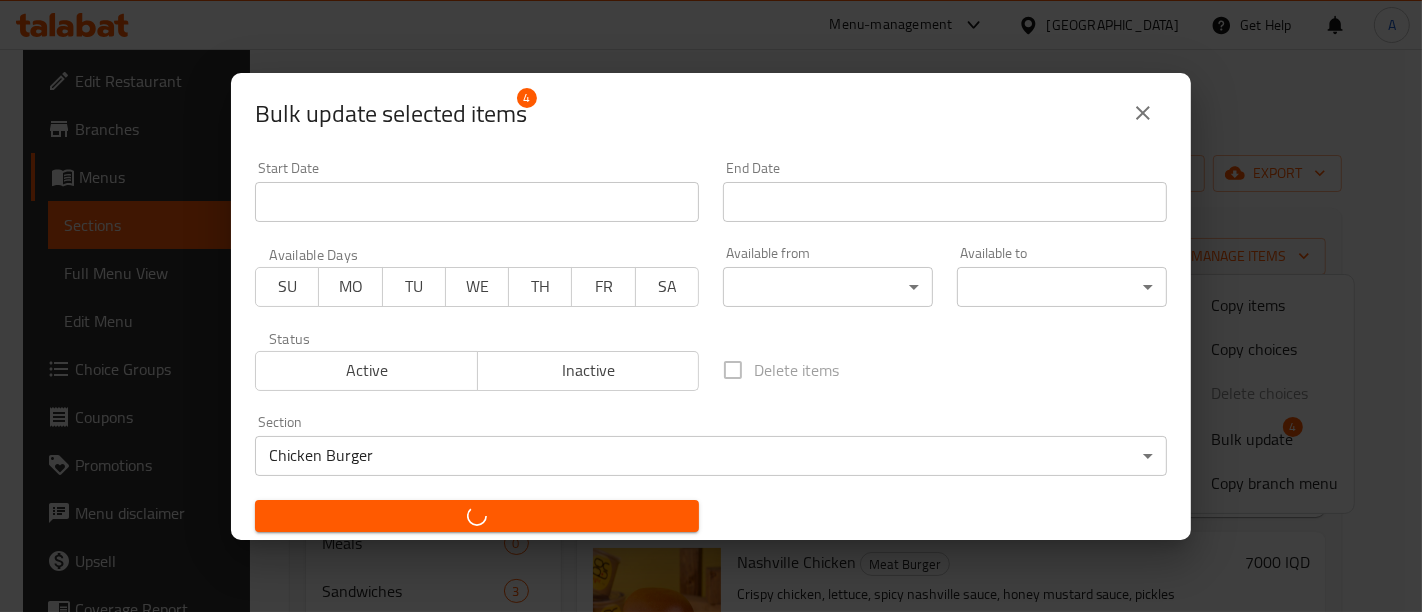 checkbox on "false" 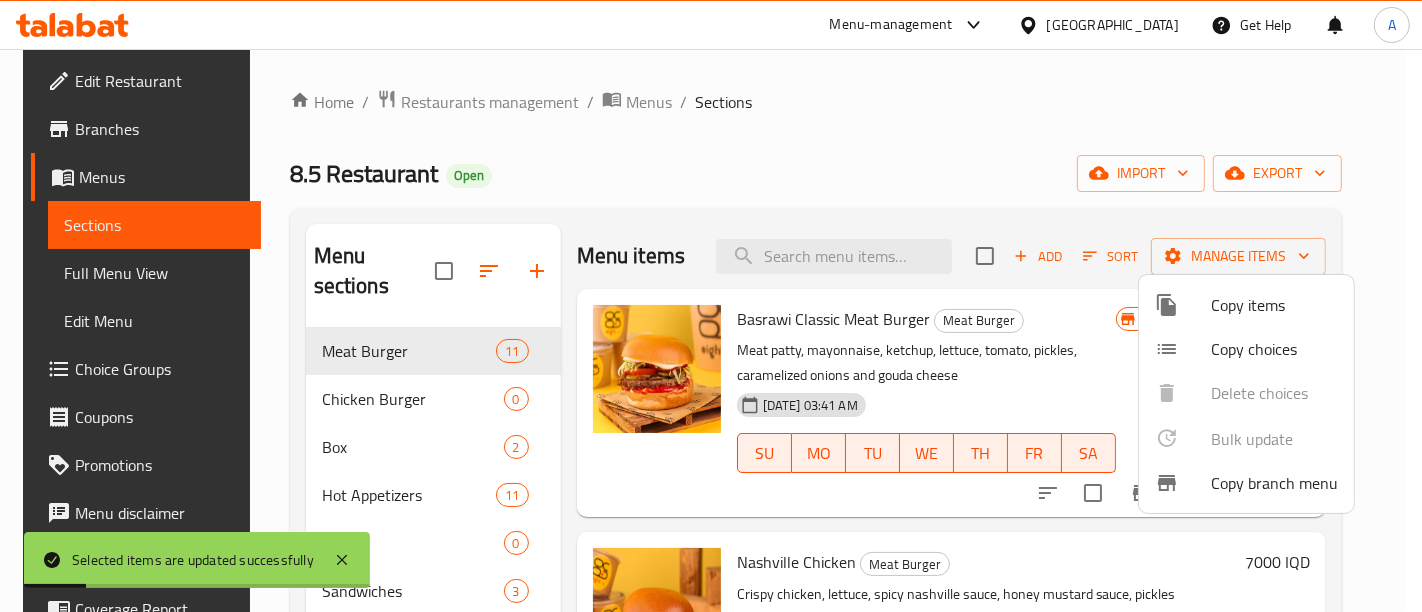 click at bounding box center [711, 306] 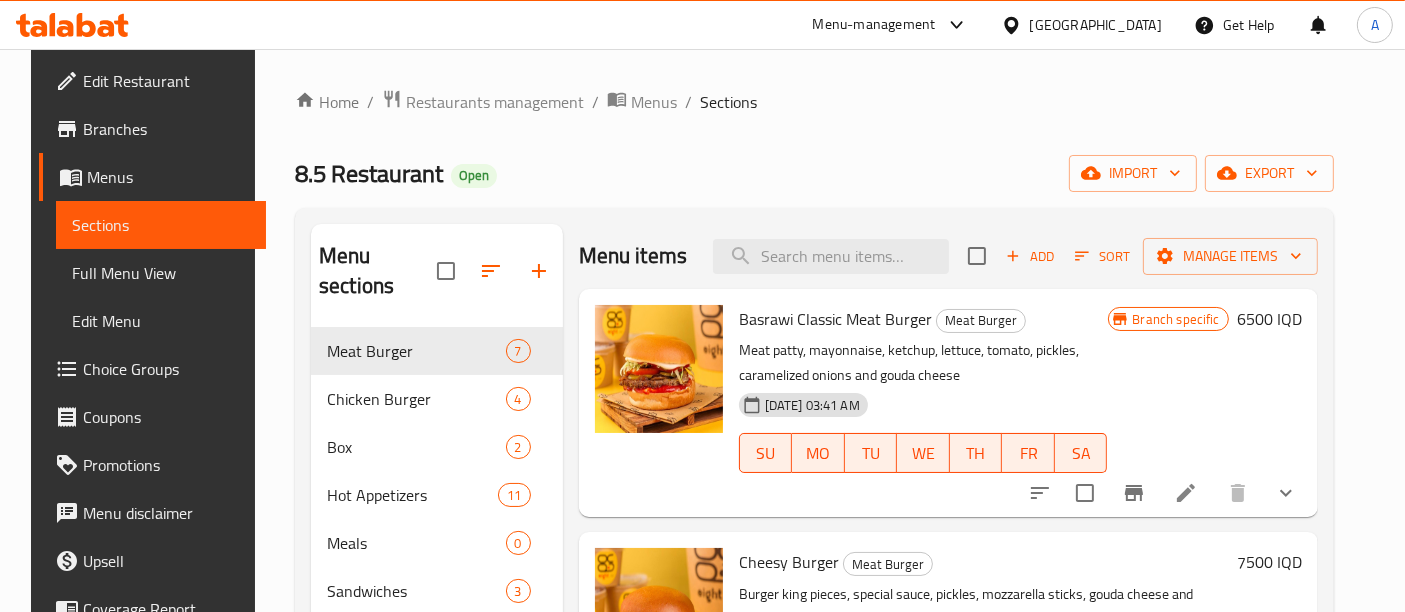 click on "Home / Restaurants management / Menus / Sections 8.5 Restaurant Open import export Menu sections Meat Burger 7 Chicken Burger 4 Box 2 Hot Appetizers 11 Meals 0 Sandwiches 3 Salads 4 Sauce  6 Drinks 5 Menu items Add Sort Manage items Basrawi Classic Meat Burger   Meat Burger Meat [PERSON_NAME], mayonnaise, ketchup, lettuce, tomato, pickles, caramelized onions and gouda cheese [DATE] 03:41 AM SU MO TU WE TH FR [PERSON_NAME] specific 6500   IQD Cheesy Burger   Meat Burger Burger king pieces, special sauce, pickles, mozzarella sticks, gouda cheese and caramelized onions [DATE] 11:38 AM SU MO TU WE TH FR SA 7500   IQD Spicy [PERSON_NAME]   Meat Burger Burger bun, special sauce, fried onion rings, spicy remix sauce, cheese and pickles [DATE] 11:37 AM SU MO TU WE TH FR SA 7500   IQD Zahlawi Meat Burger   Meat Burger Mayonnaise, mustard, Lebanese sausage meat, lemon juice, Arabic lettuce, tomato and pickle [DATE] 03:41 AM SU MO TU WE TH FR [PERSON_NAME] specific 7500   IQD Smash Burger   Meat Burger [DATE] 05:50 PM SU [GEOGRAPHIC_DATA]" at bounding box center [814, 470] 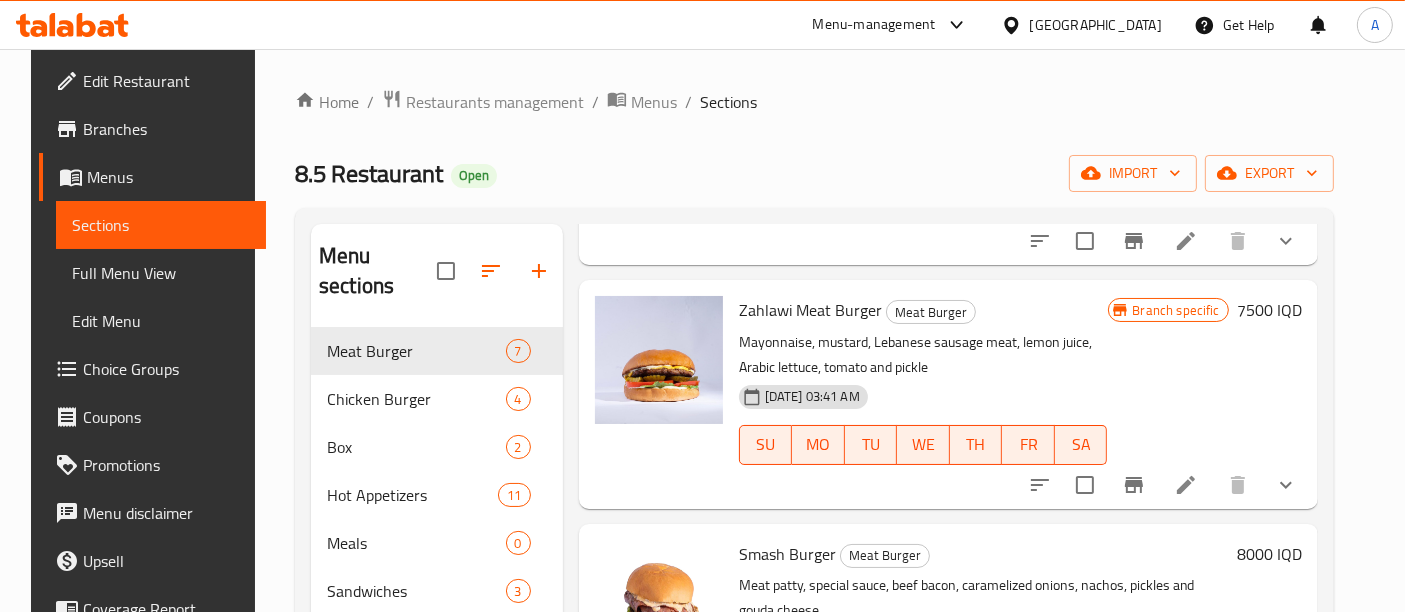 scroll, scrollTop: 715, scrollLeft: 0, axis: vertical 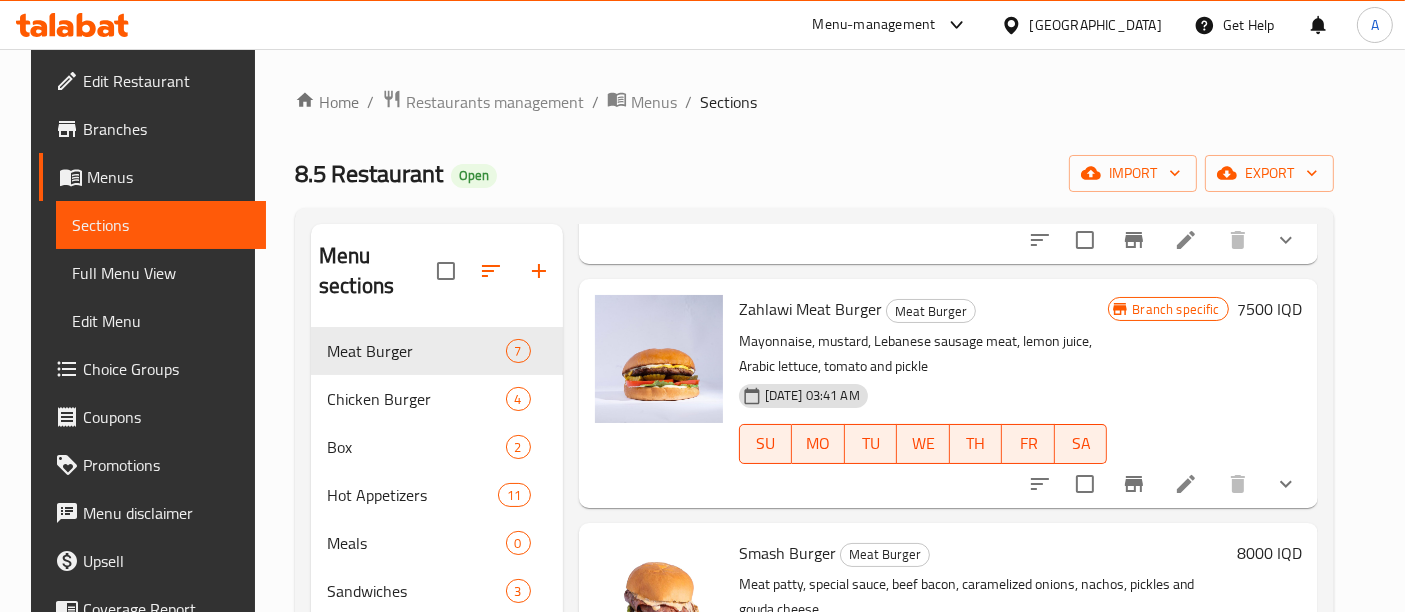 click on "Home / Restaurants management / Menus / Sections 8.5 Restaurant Open import export Menu sections Meat Burger 7 Chicken Burger 4 Box 2 Hot Appetizers 11 Meals 0 Sandwiches 3 Salads 4 Sauce  6 Drinks 5 Menu items Add Sort Manage items Basrawi Classic Meat Burger   Meat Burger Meat [PERSON_NAME], mayonnaise, ketchup, lettuce, tomato, pickles, caramelized onions and gouda cheese [DATE] 03:41 AM SU MO TU WE TH FR [PERSON_NAME] specific 6500   IQD Cheesy Burger   Meat Burger Burger king pieces, special sauce, pickles, mozzarella sticks, gouda cheese and caramelized onions [DATE] 11:38 AM SU MO TU WE TH FR SA 7500   IQD Spicy [PERSON_NAME]   Meat Burger Burger bun, special sauce, fried onion rings, spicy remix sauce, cheese and pickles [DATE] 11:37 AM SU MO TU WE TH FR SA 7500   IQD Zahlawi Meat Burger   Meat Burger Mayonnaise, mustard, Lebanese sausage meat, lemon juice, Arabic lettuce, tomato and pickle [DATE] 03:41 AM SU MO TU WE TH FR [PERSON_NAME] specific 7500   IQD Smash Burger   Meat Burger [DATE] 05:50 PM SU [GEOGRAPHIC_DATA]" at bounding box center (814, 470) 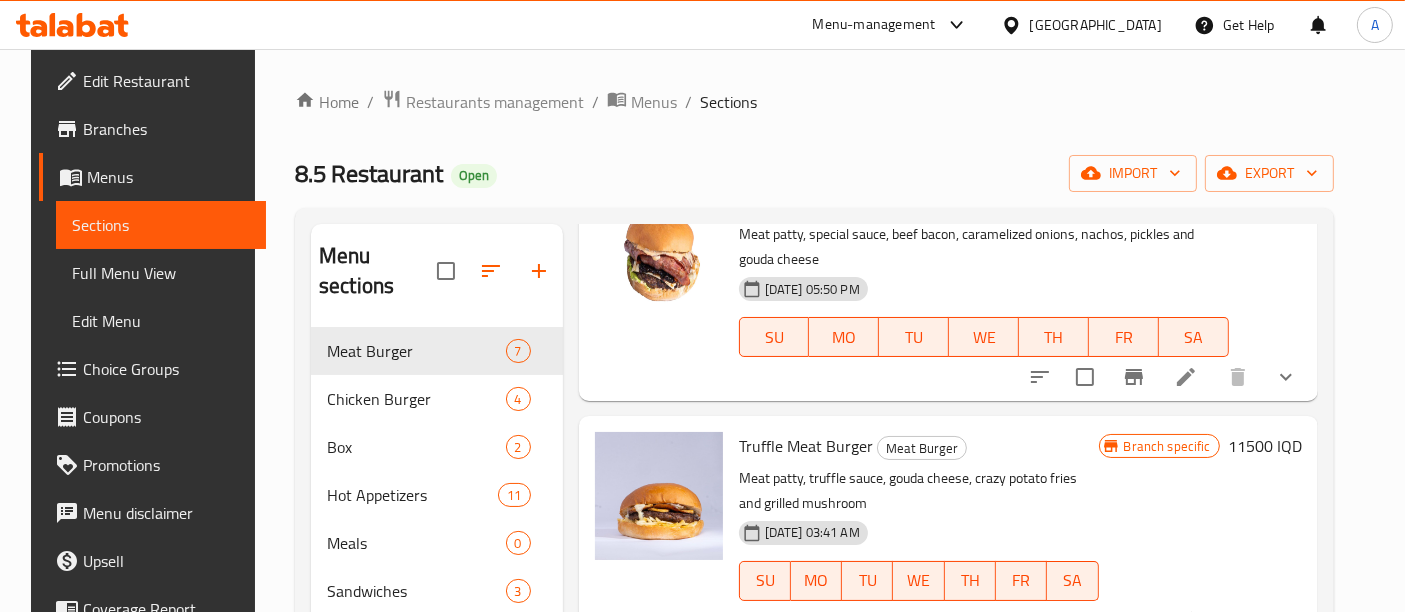 scroll, scrollTop: 1116, scrollLeft: 0, axis: vertical 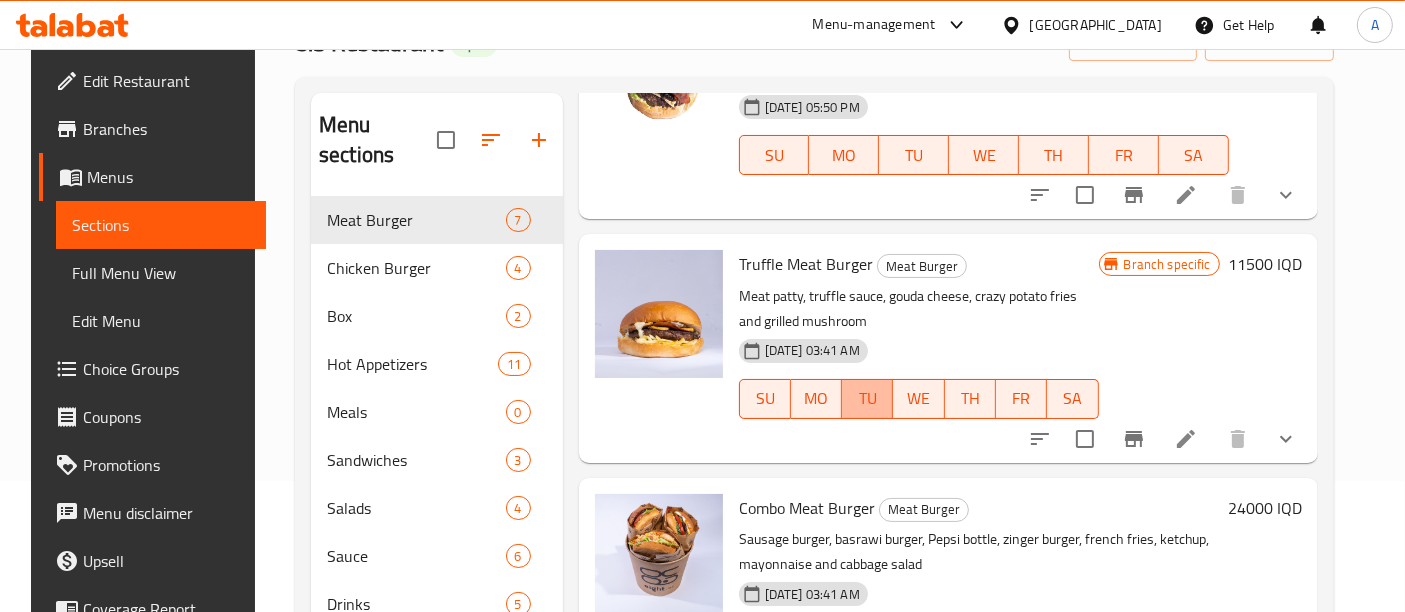 click on "TU" at bounding box center [867, 398] 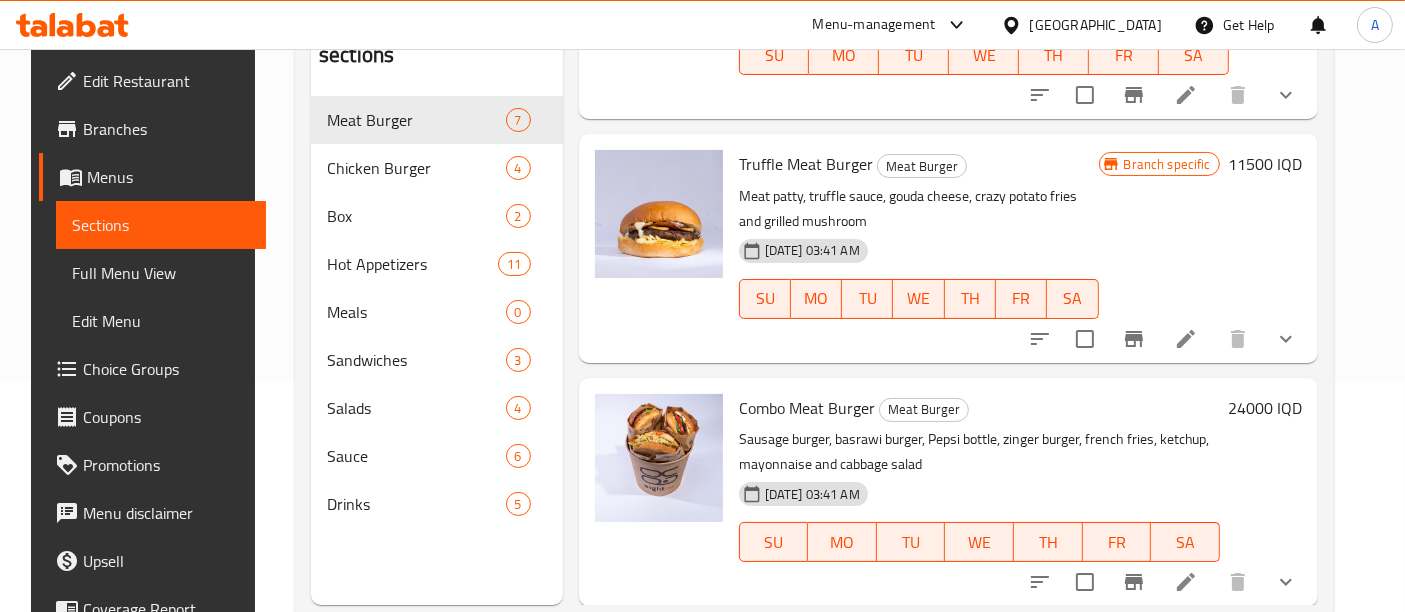 scroll, scrollTop: 0, scrollLeft: 0, axis: both 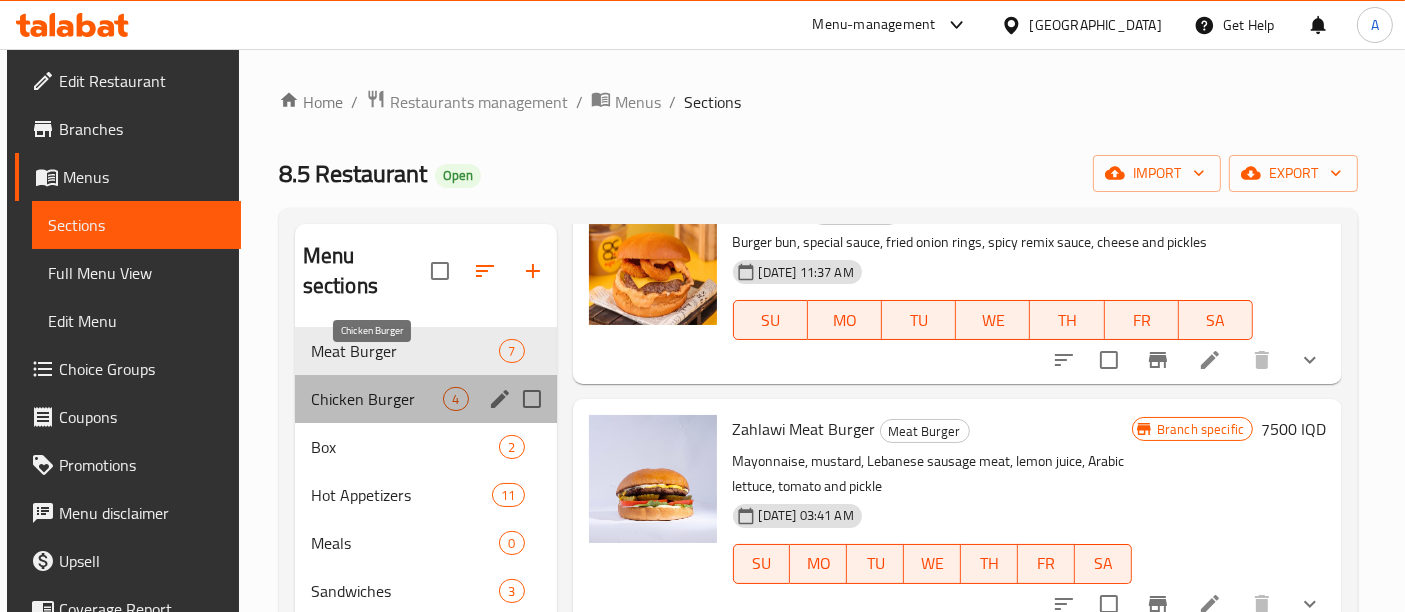 click on "Chicken Burger" at bounding box center (377, 399) 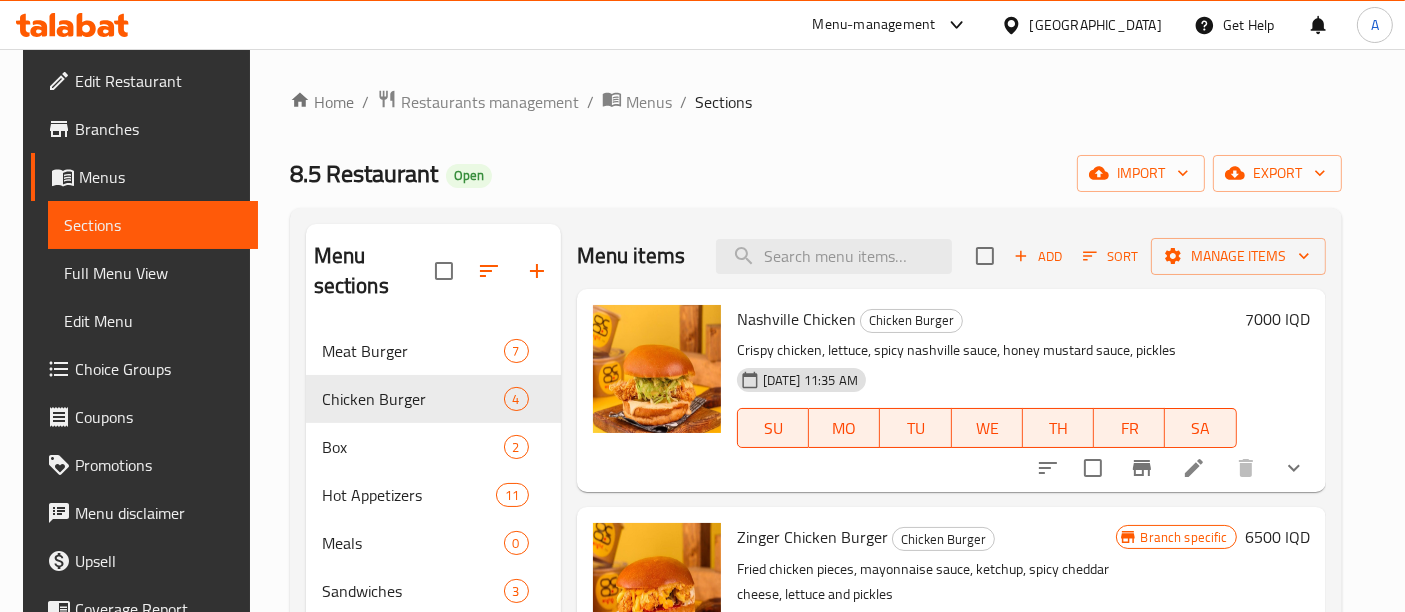 scroll, scrollTop: 385, scrollLeft: 0, axis: vertical 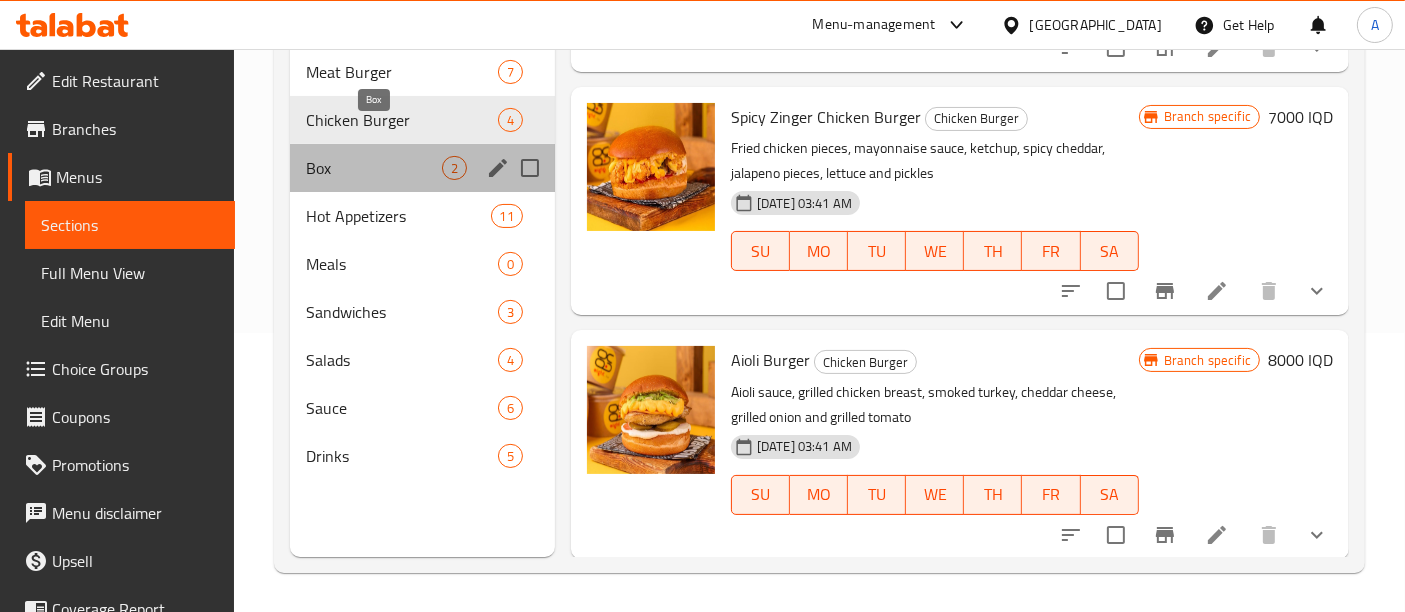 click on "Box" at bounding box center [374, 168] 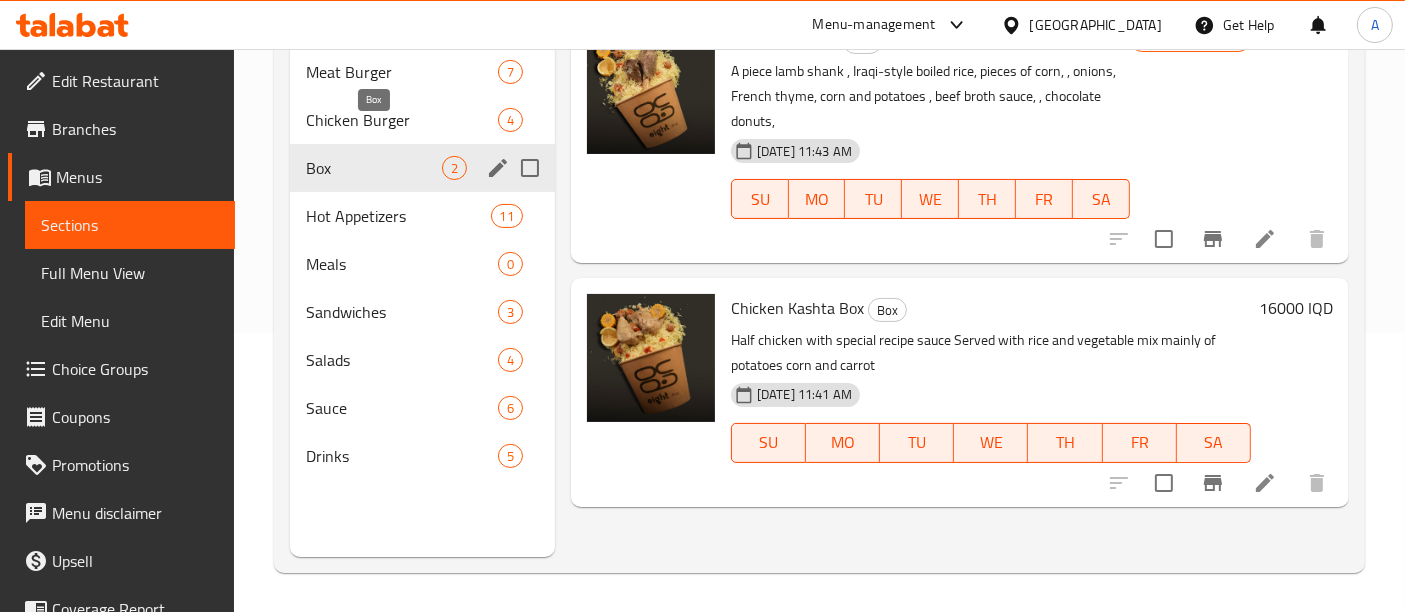 scroll, scrollTop: 0, scrollLeft: 0, axis: both 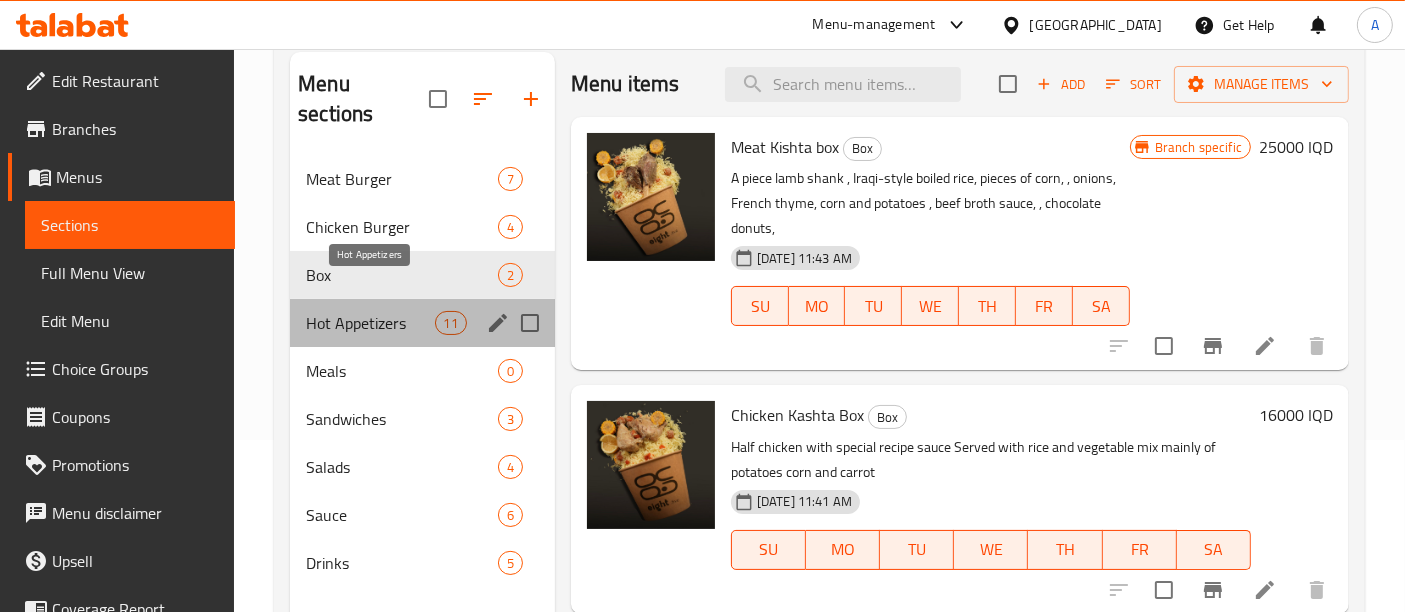 click on "Hot Appetizers" at bounding box center [370, 323] 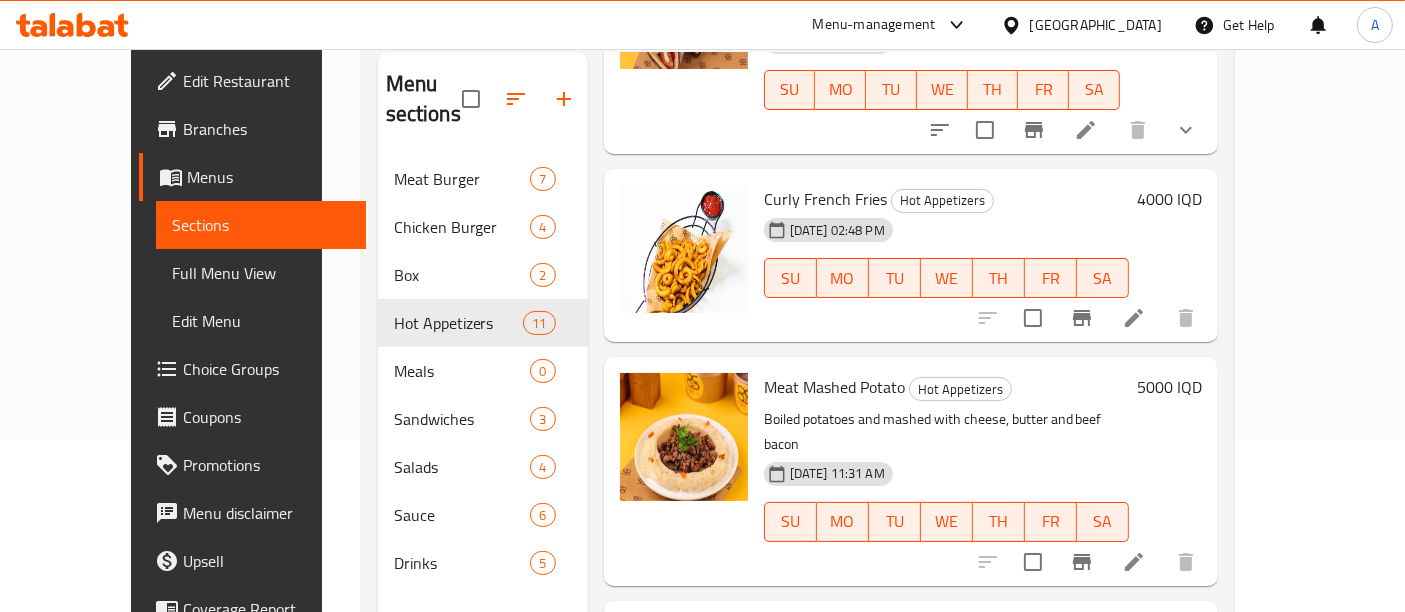 scroll, scrollTop: 1809, scrollLeft: 0, axis: vertical 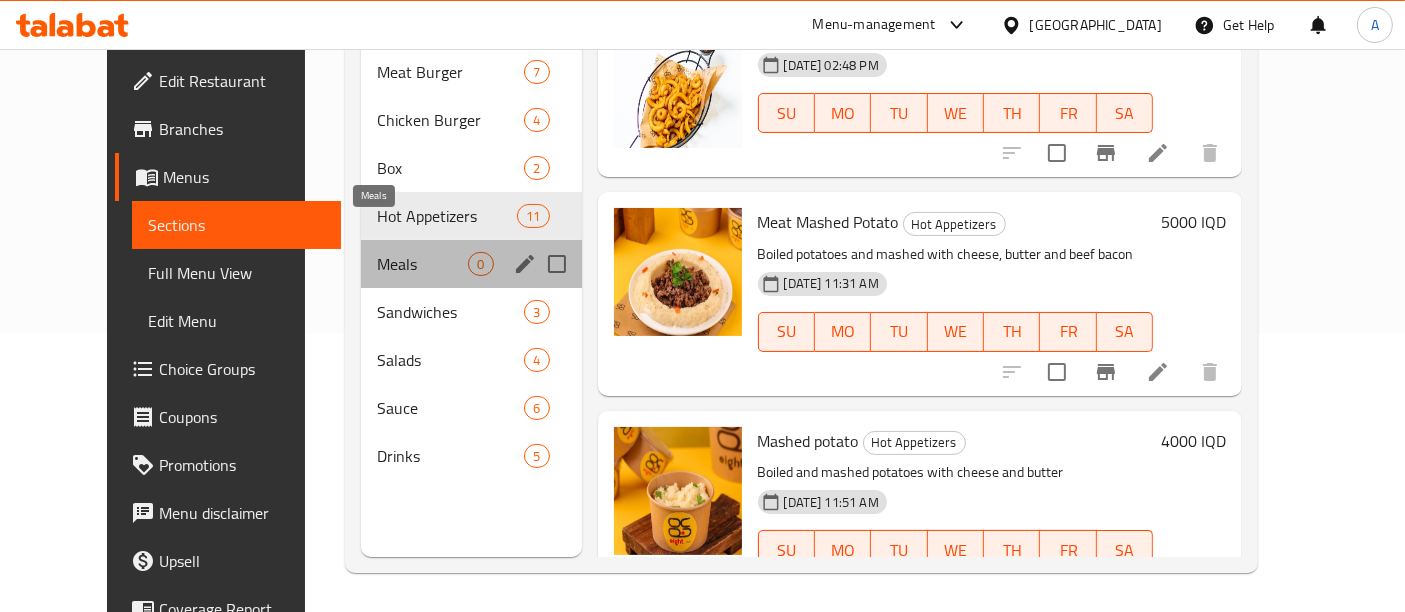 click on "Meals" at bounding box center [422, 264] 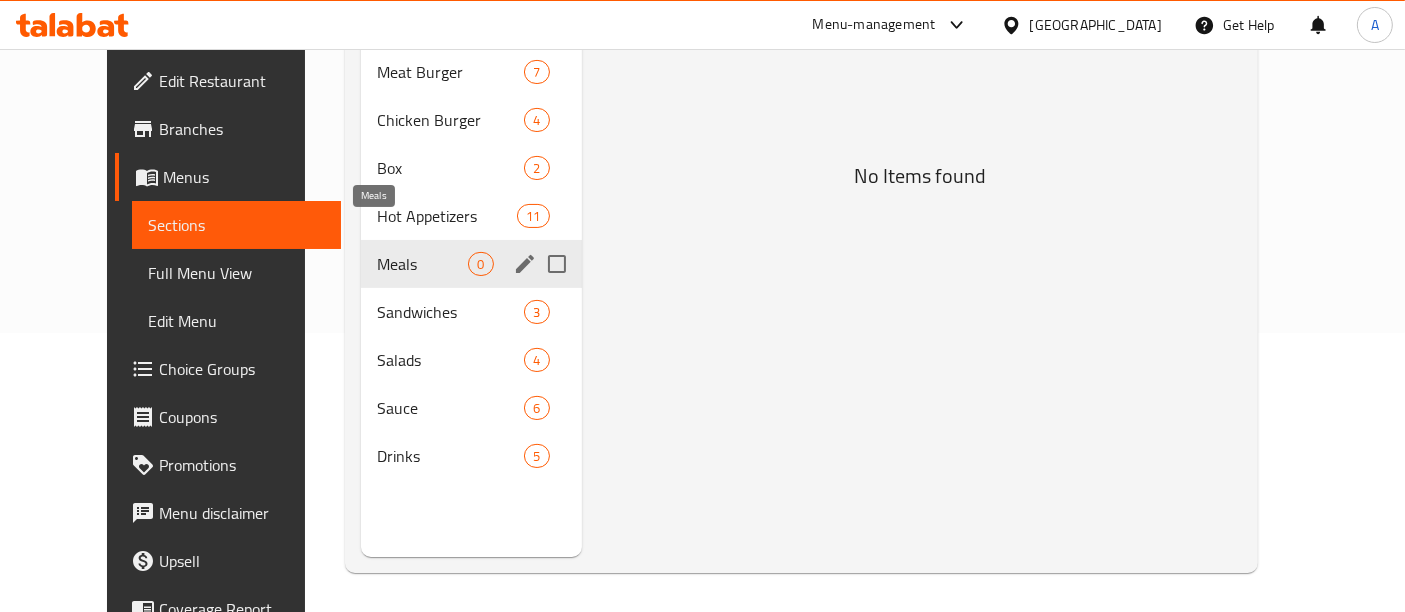 scroll, scrollTop: 0, scrollLeft: 0, axis: both 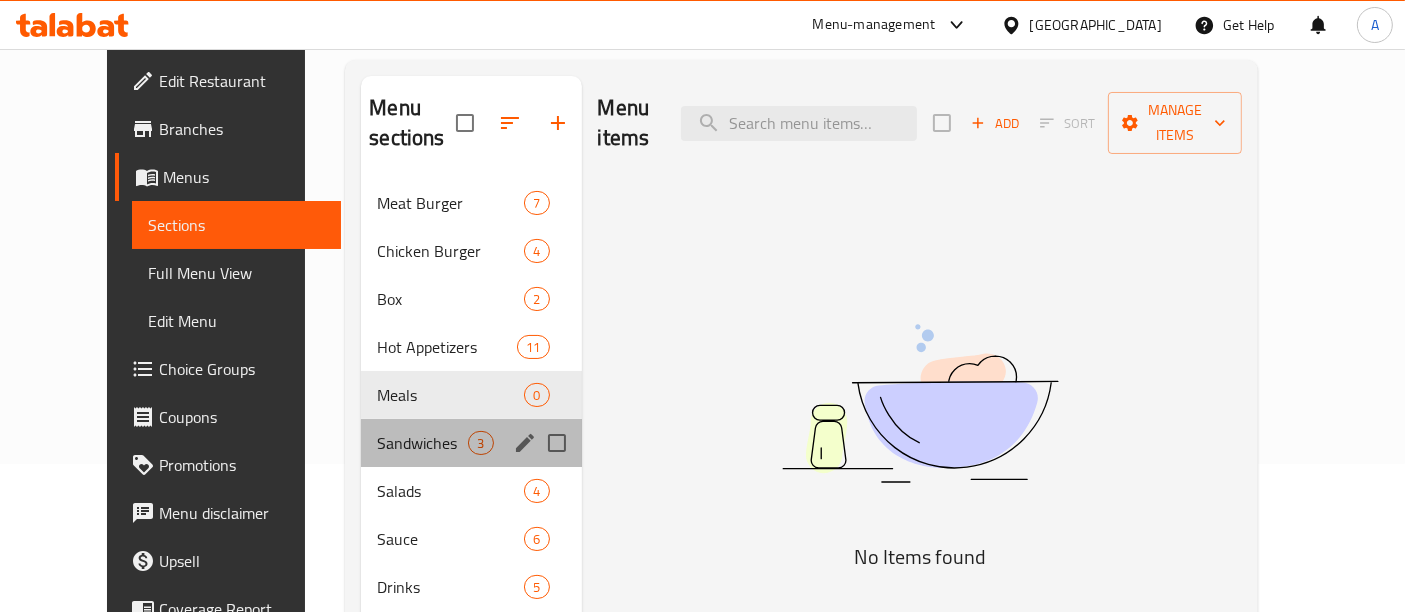 click on "Sandwiches 3" at bounding box center [471, 443] 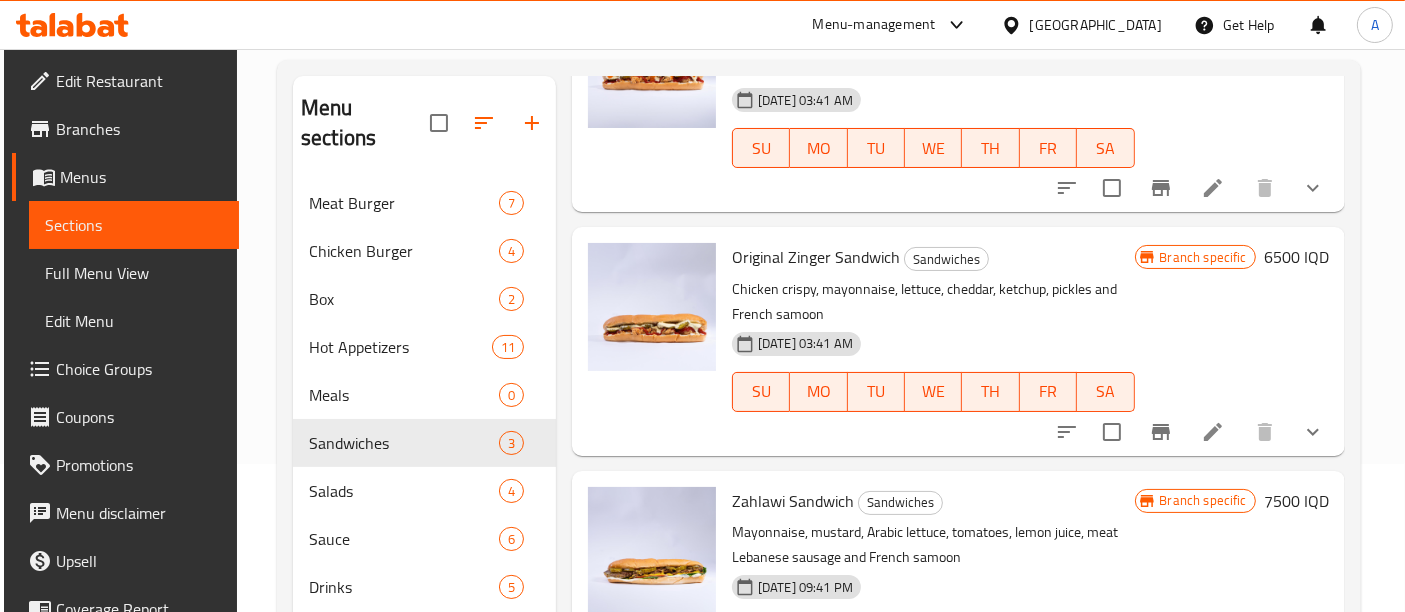 scroll, scrollTop: 162, scrollLeft: 0, axis: vertical 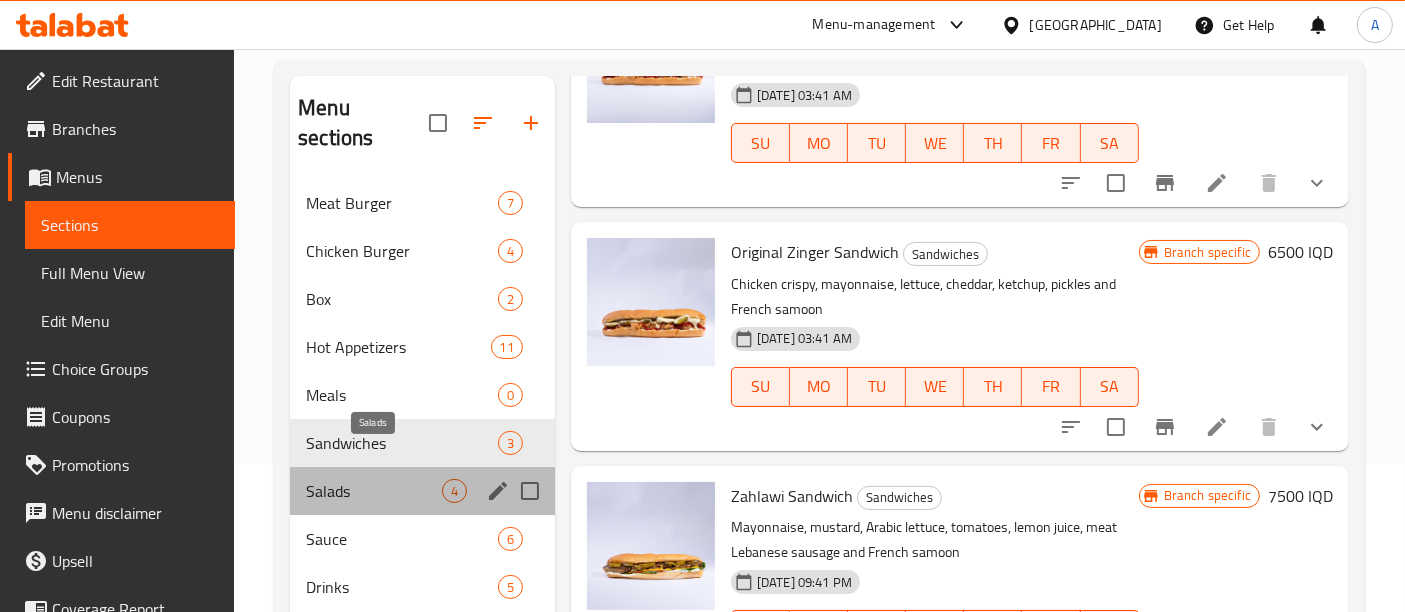 click on "Salads" at bounding box center [374, 491] 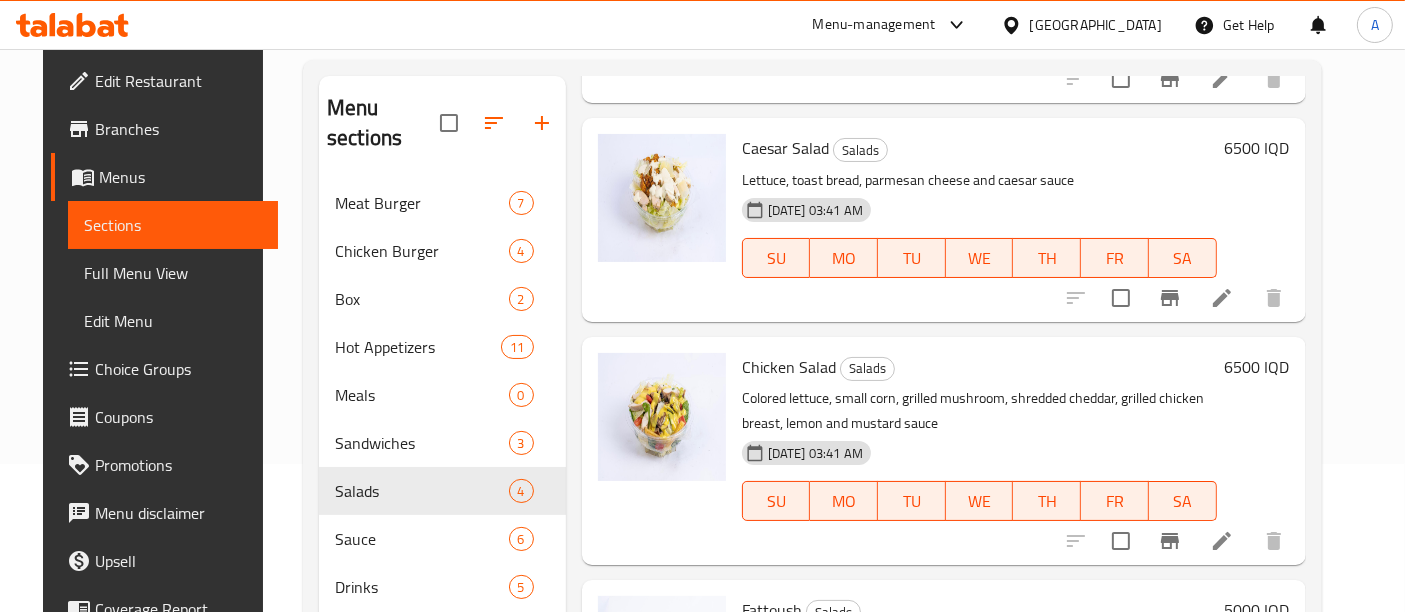 scroll, scrollTop: 293, scrollLeft: 0, axis: vertical 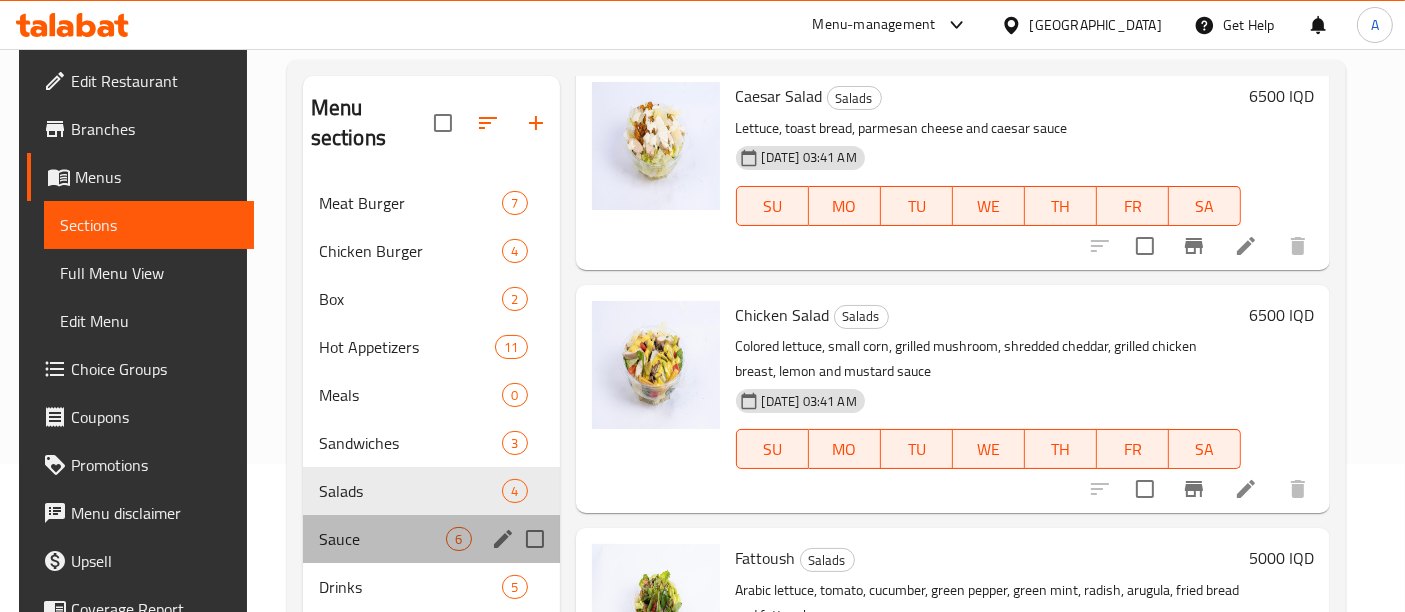 click on "Sauce  6" at bounding box center (431, 539) 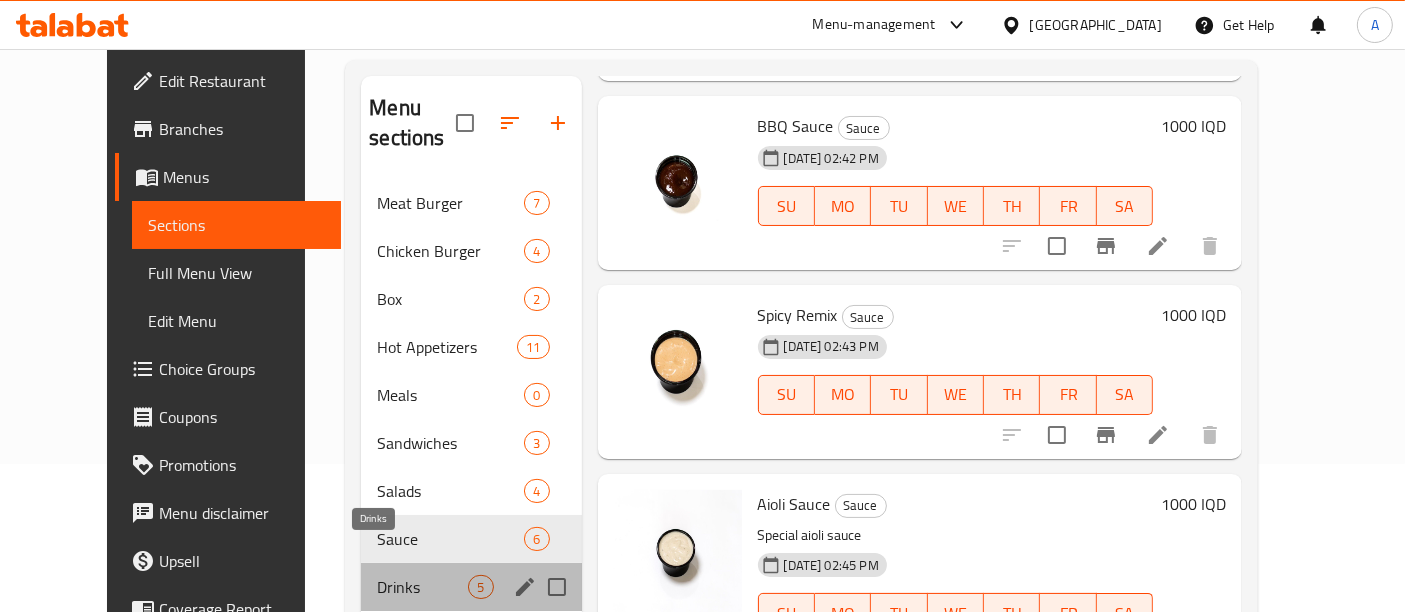 click on "Drinks" at bounding box center [422, 587] 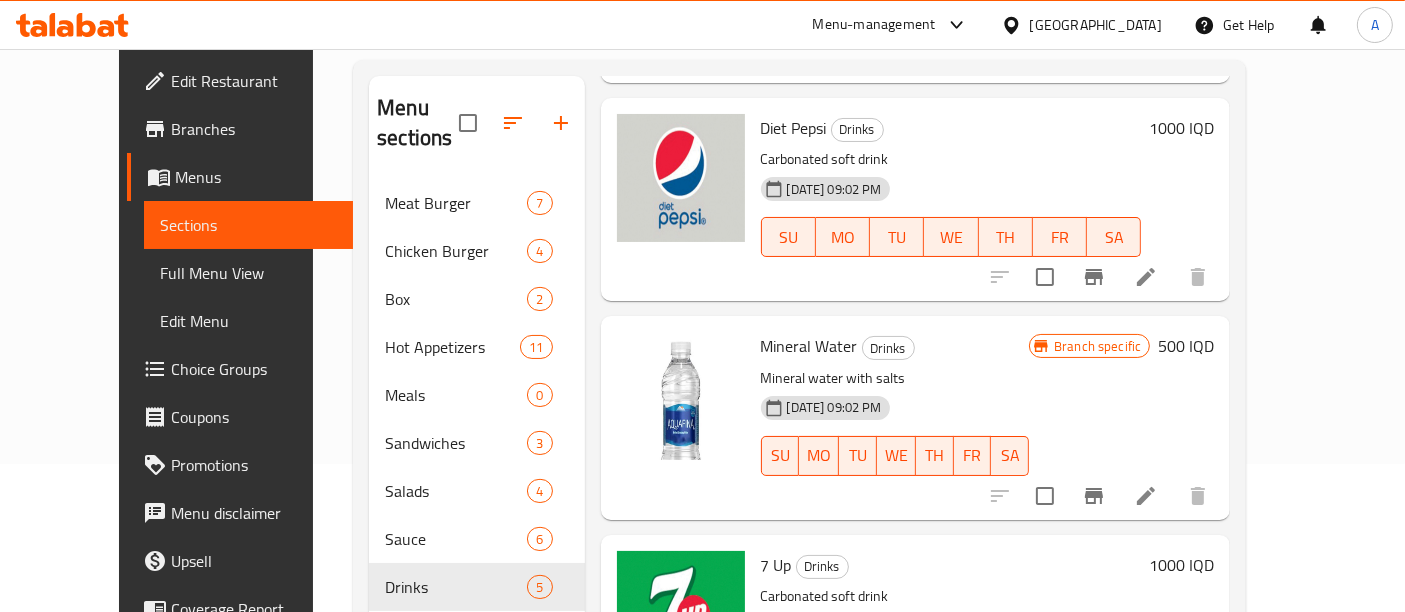scroll, scrollTop: 528, scrollLeft: 0, axis: vertical 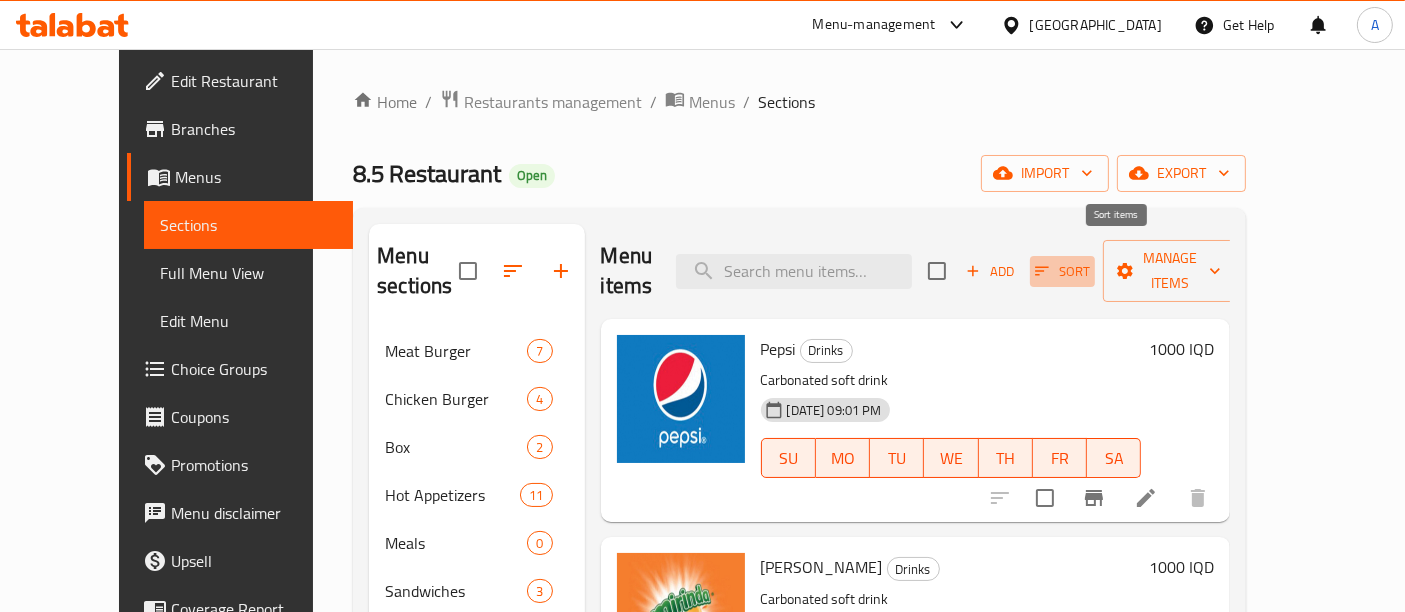 click on "Sort" at bounding box center [1062, 271] 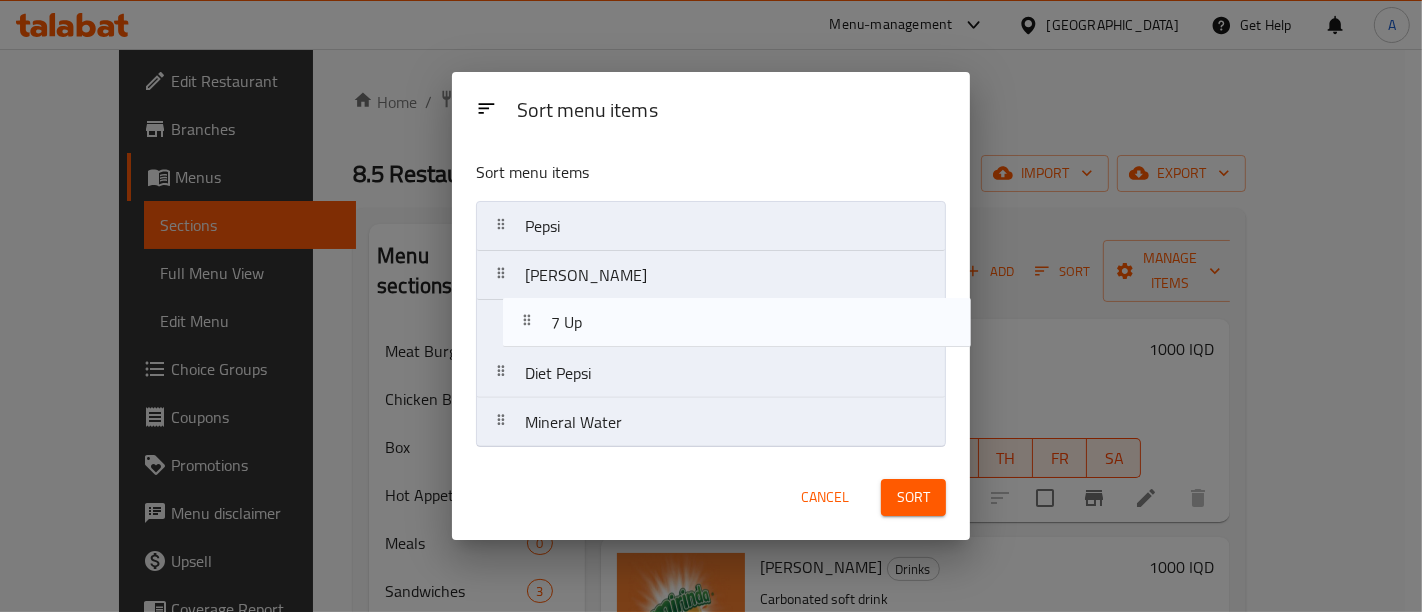 drag, startPoint x: 574, startPoint y: 427, endPoint x: 603, endPoint y: 319, distance: 111.82576 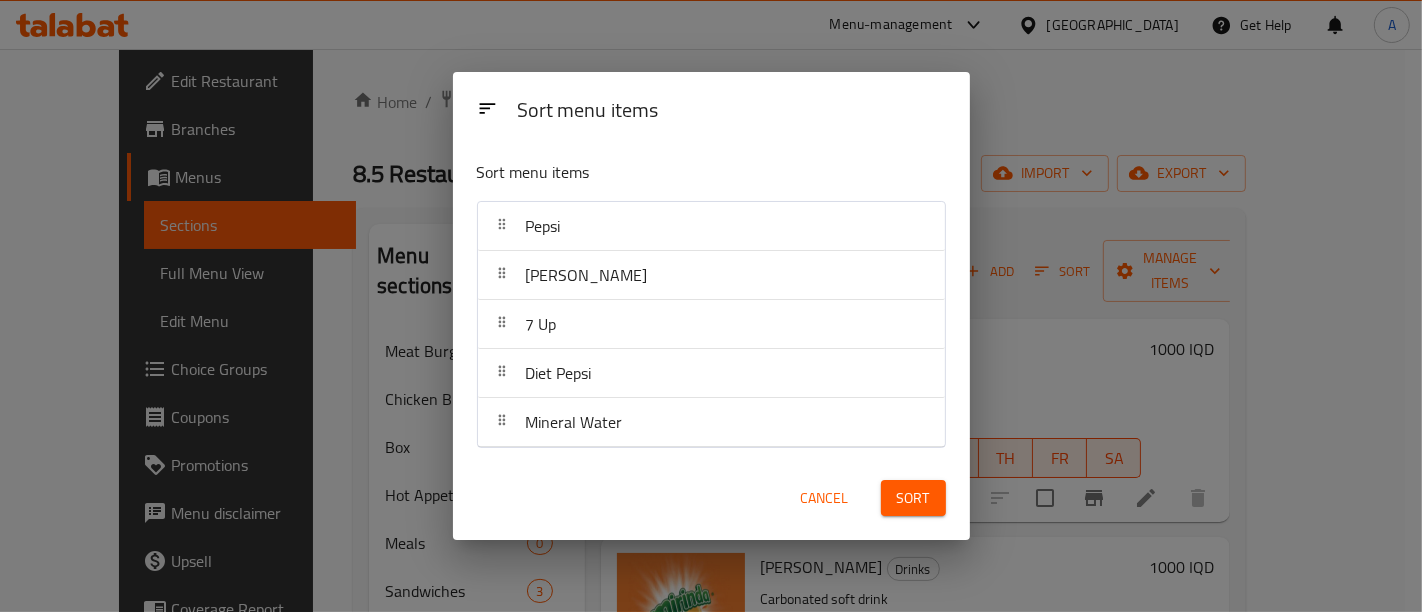 click on "Sort" at bounding box center [913, 498] 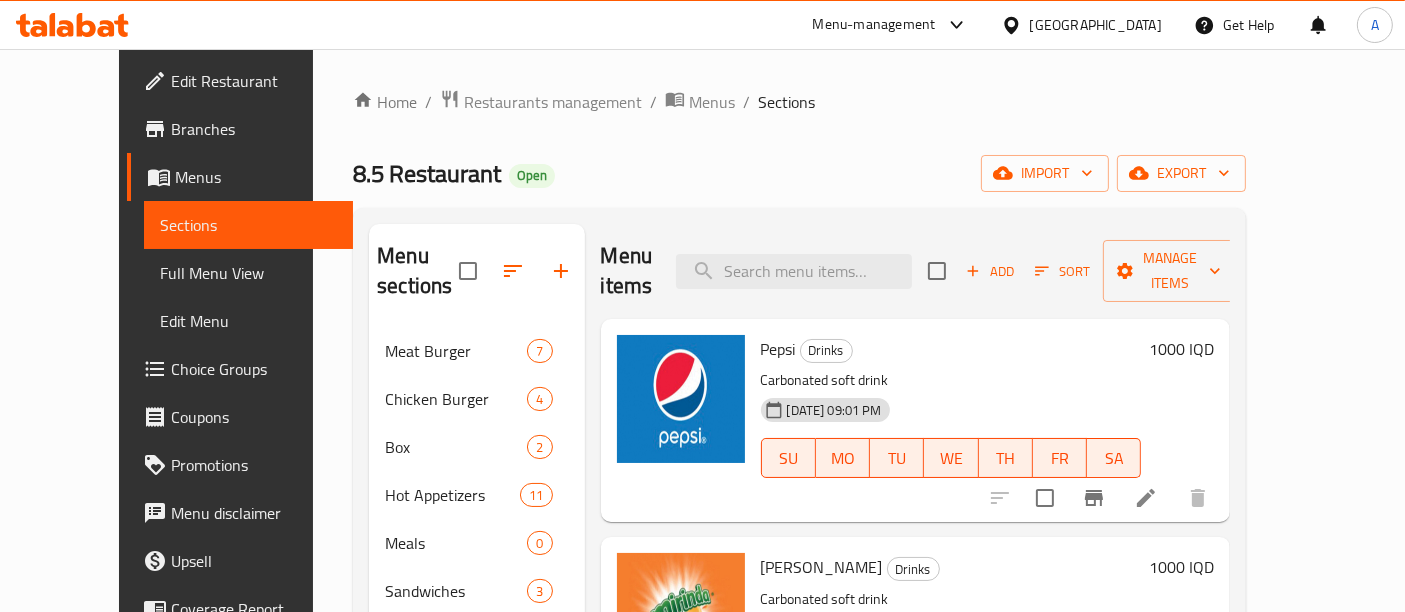 click on "8.5 Restaurant Open import export" at bounding box center (799, 173) 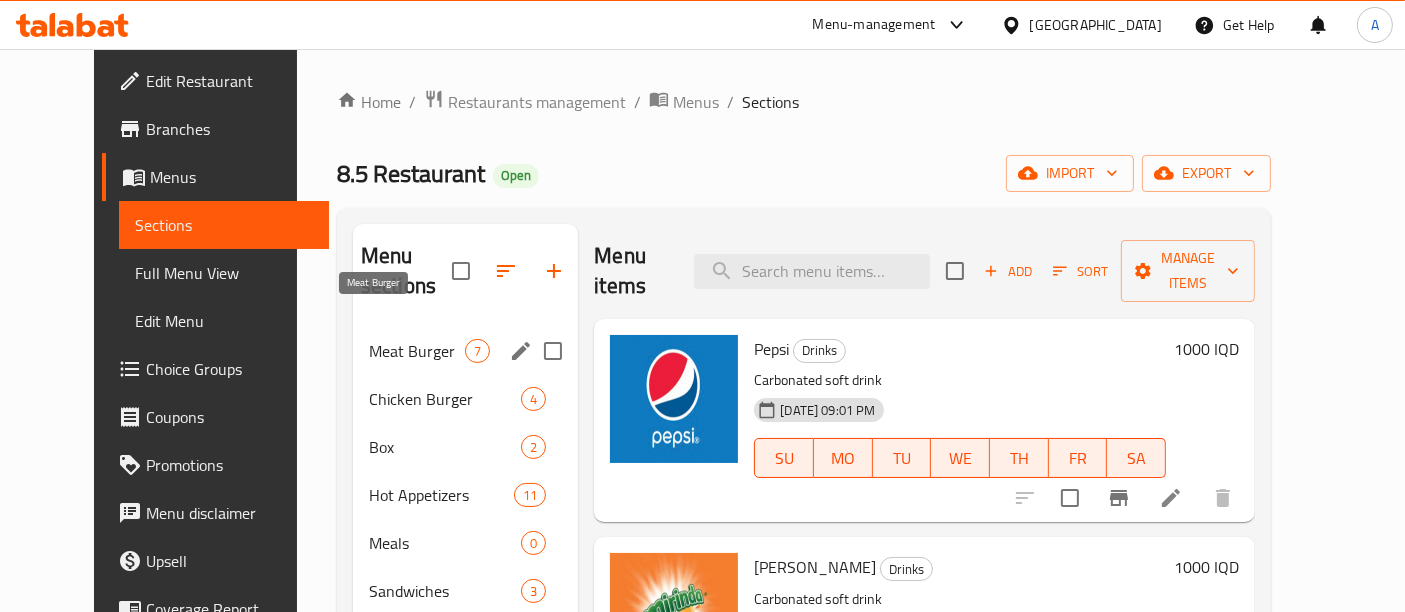 click on "Meat Burger" at bounding box center [417, 351] 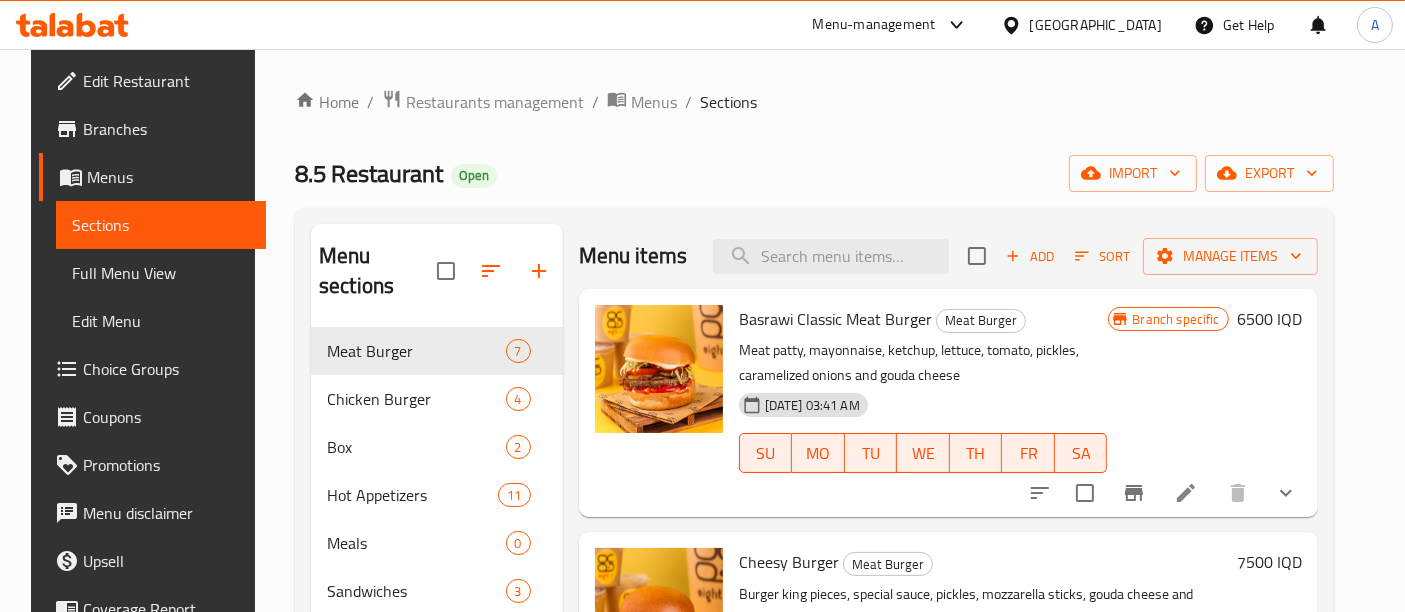 click on "Home / Restaurants management / Menus / Sections" at bounding box center (814, 102) 